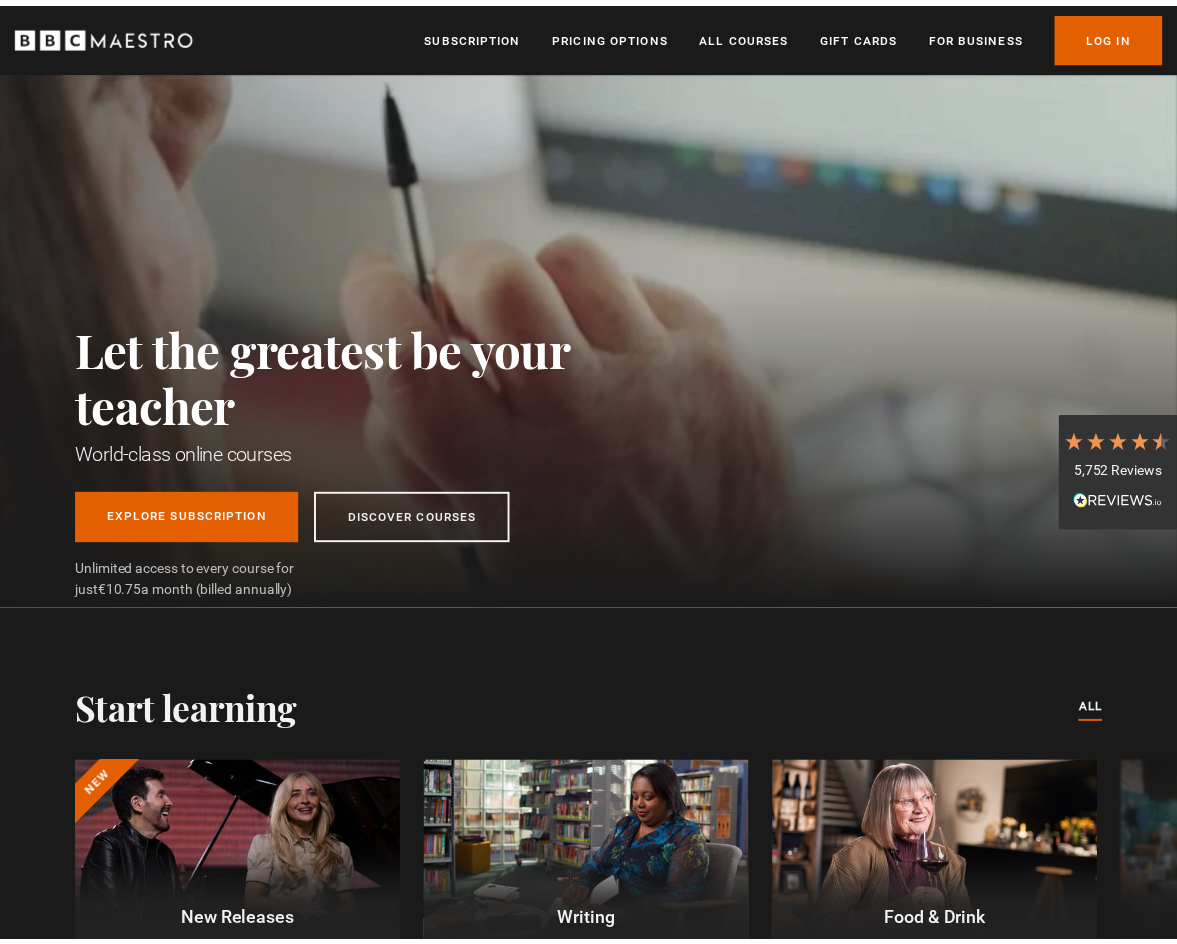 scroll, scrollTop: 0, scrollLeft: 0, axis: both 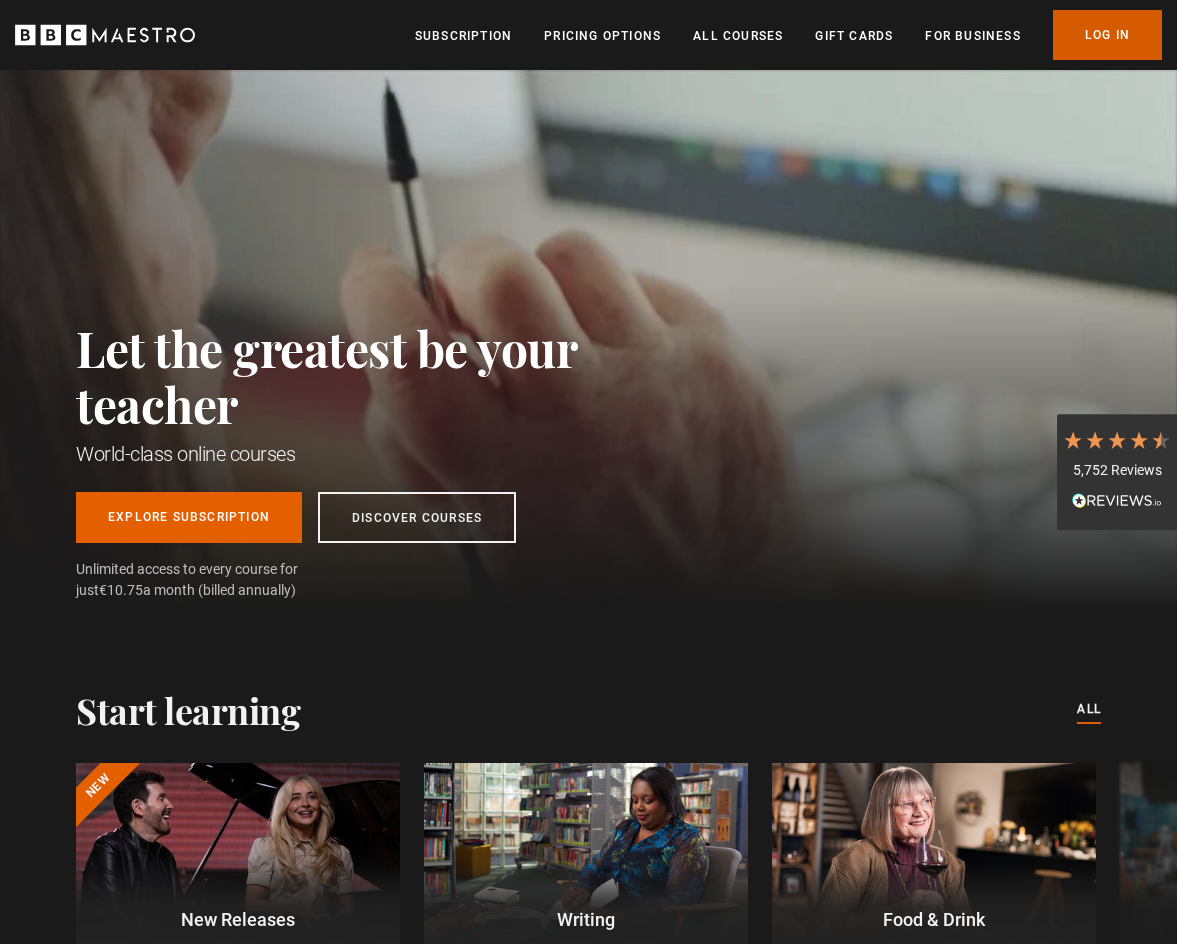 click on "Log In" at bounding box center [1107, 35] 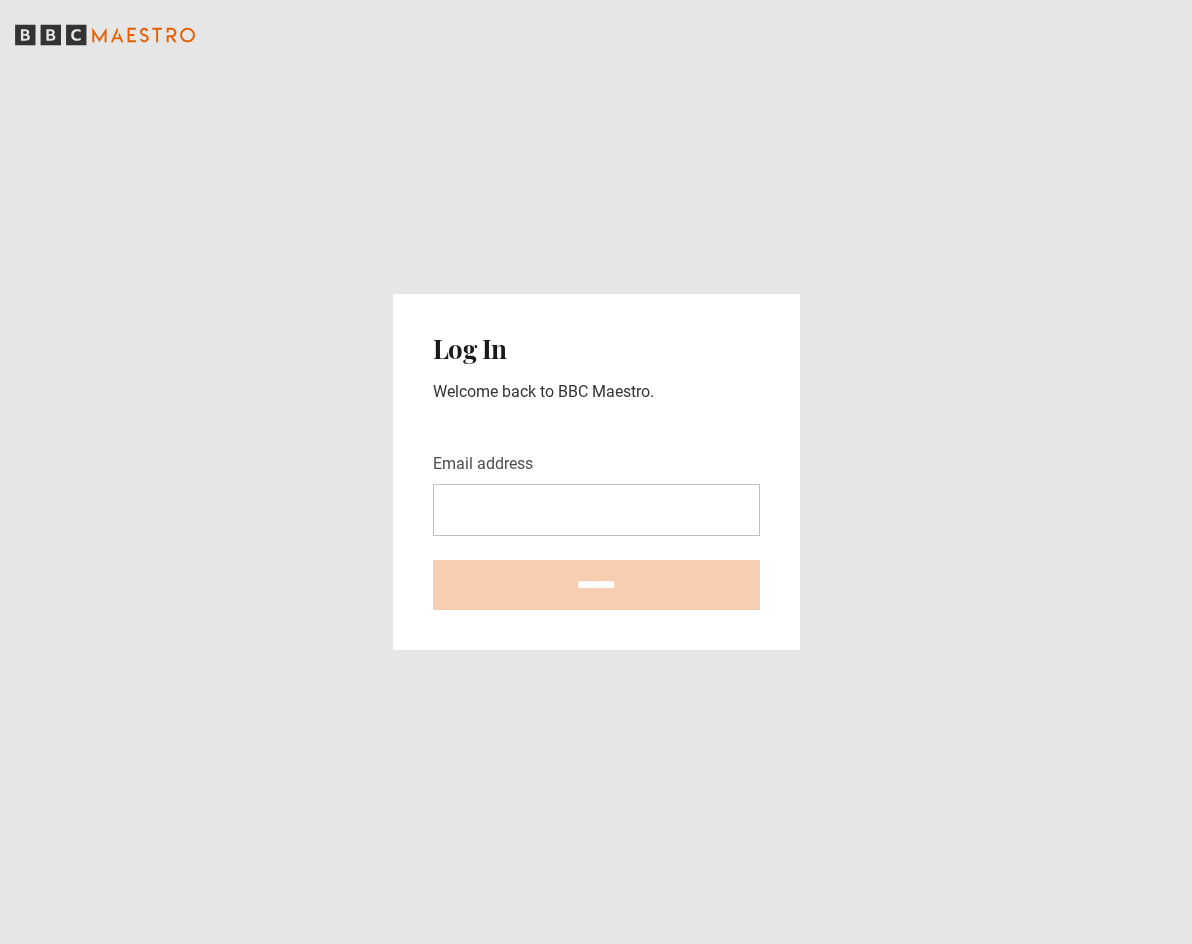 scroll, scrollTop: 0, scrollLeft: 0, axis: both 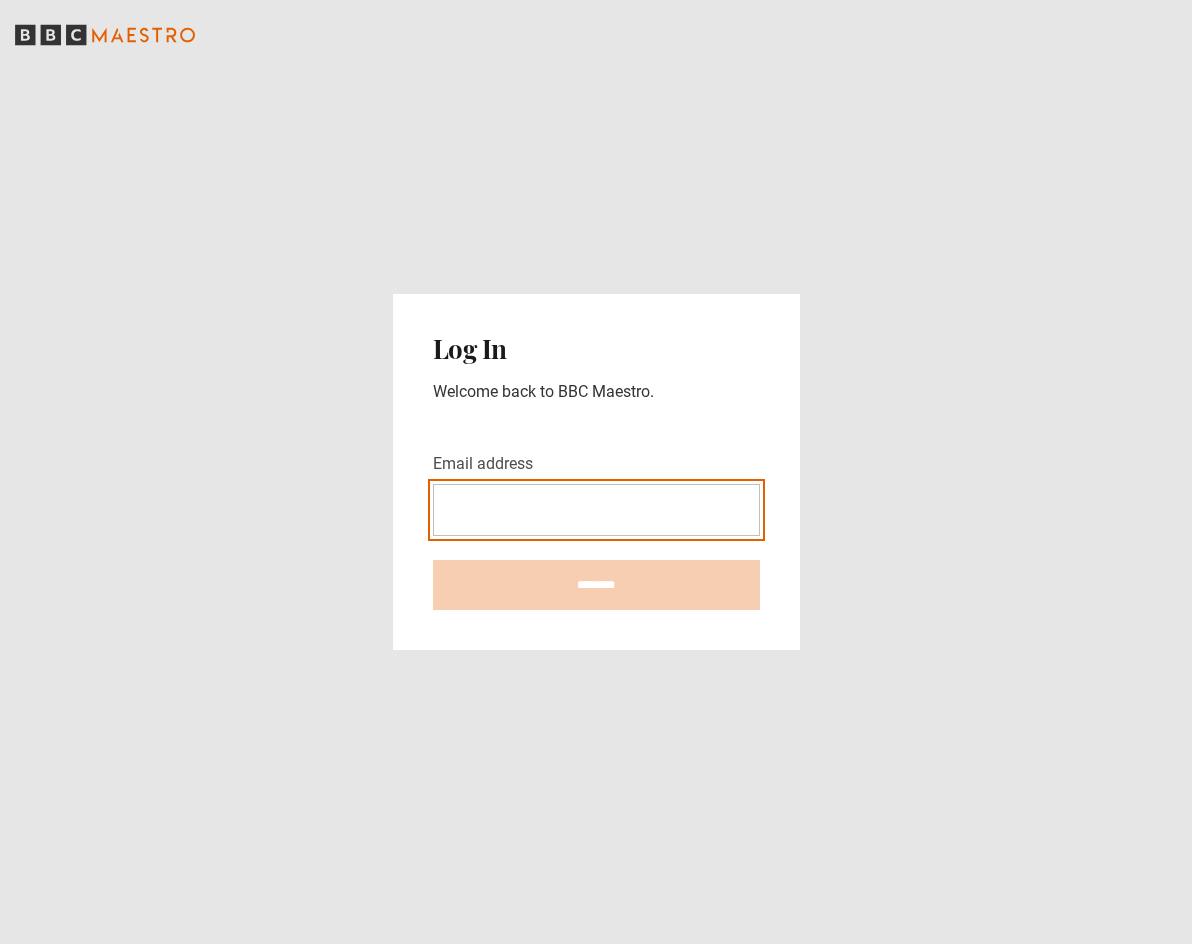 click on "Email address" at bounding box center (596, 510) 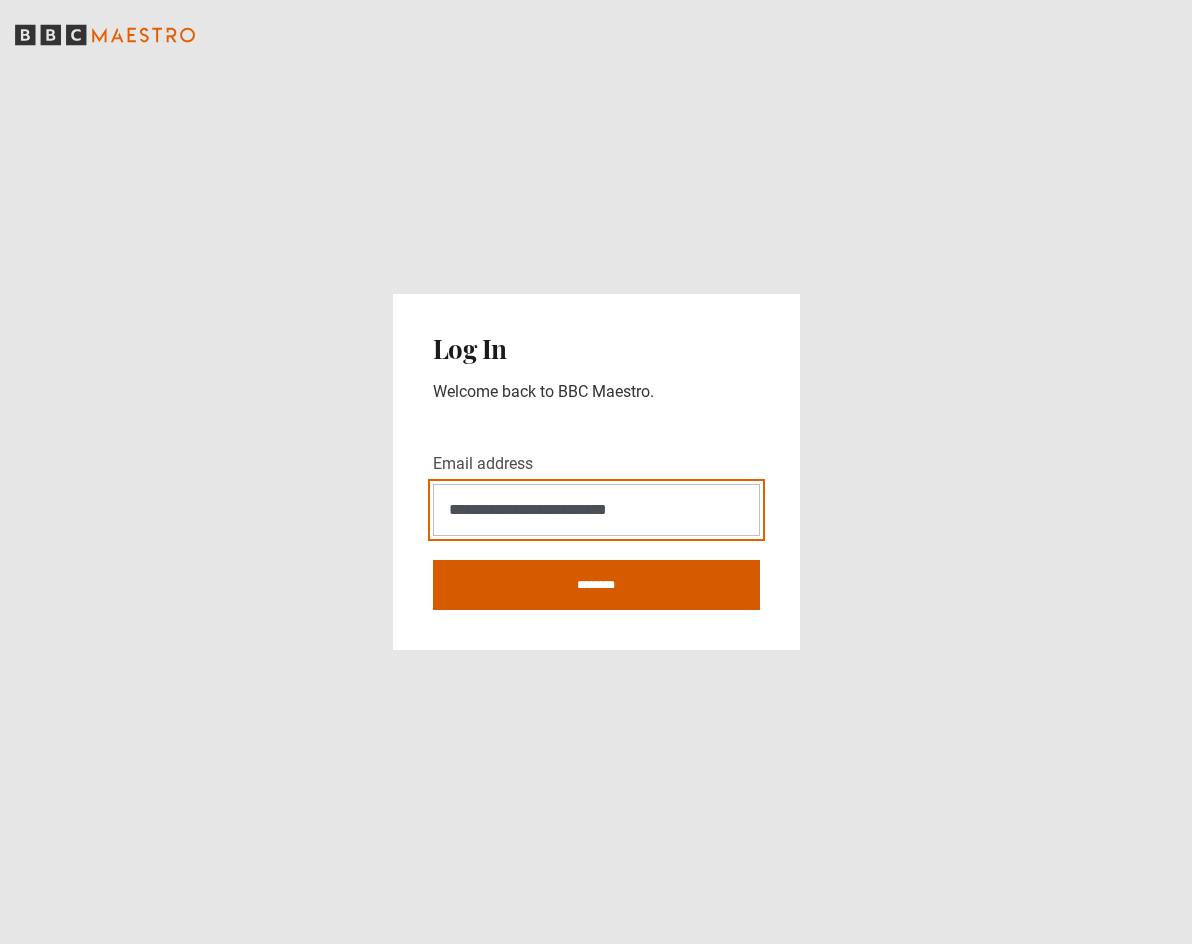 type on "**********" 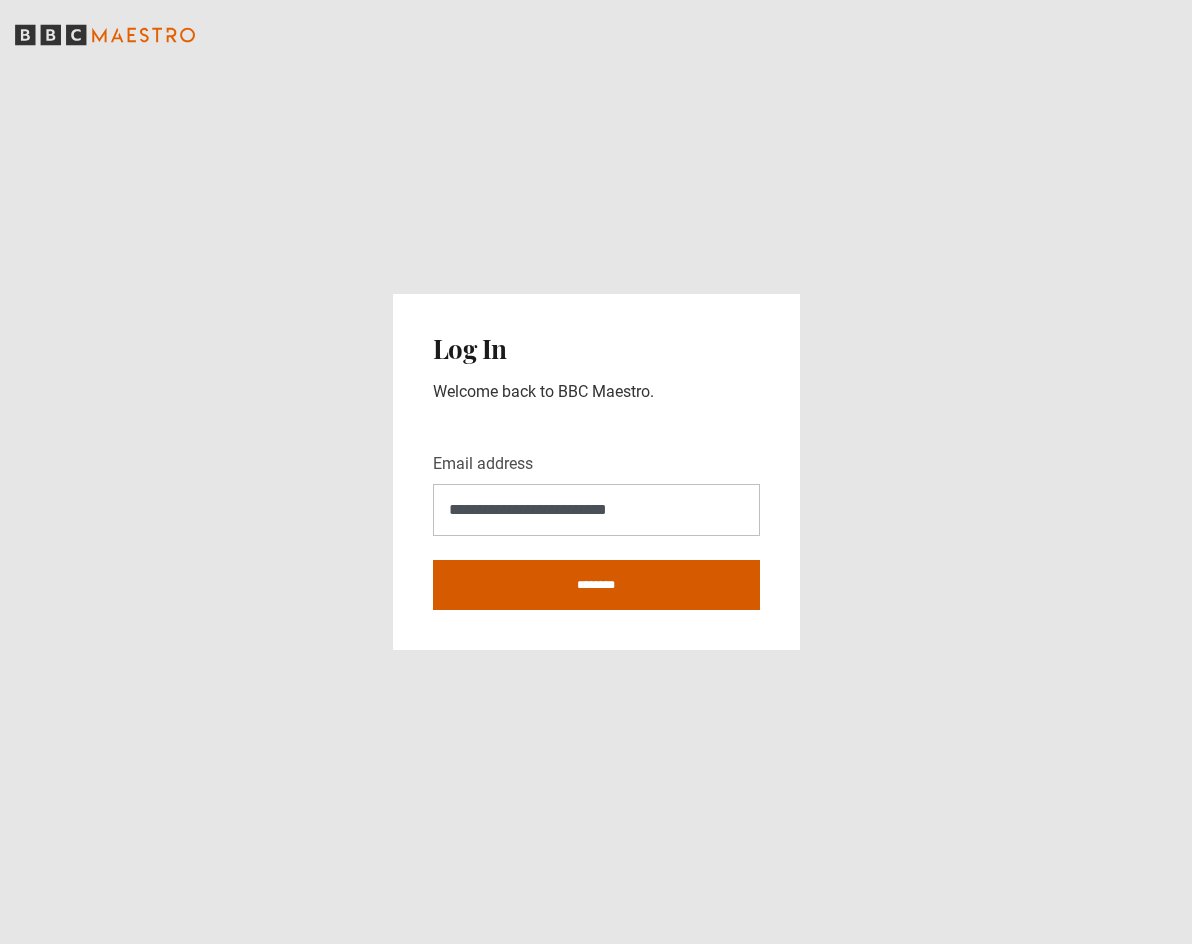 click on "********" at bounding box center (596, 585) 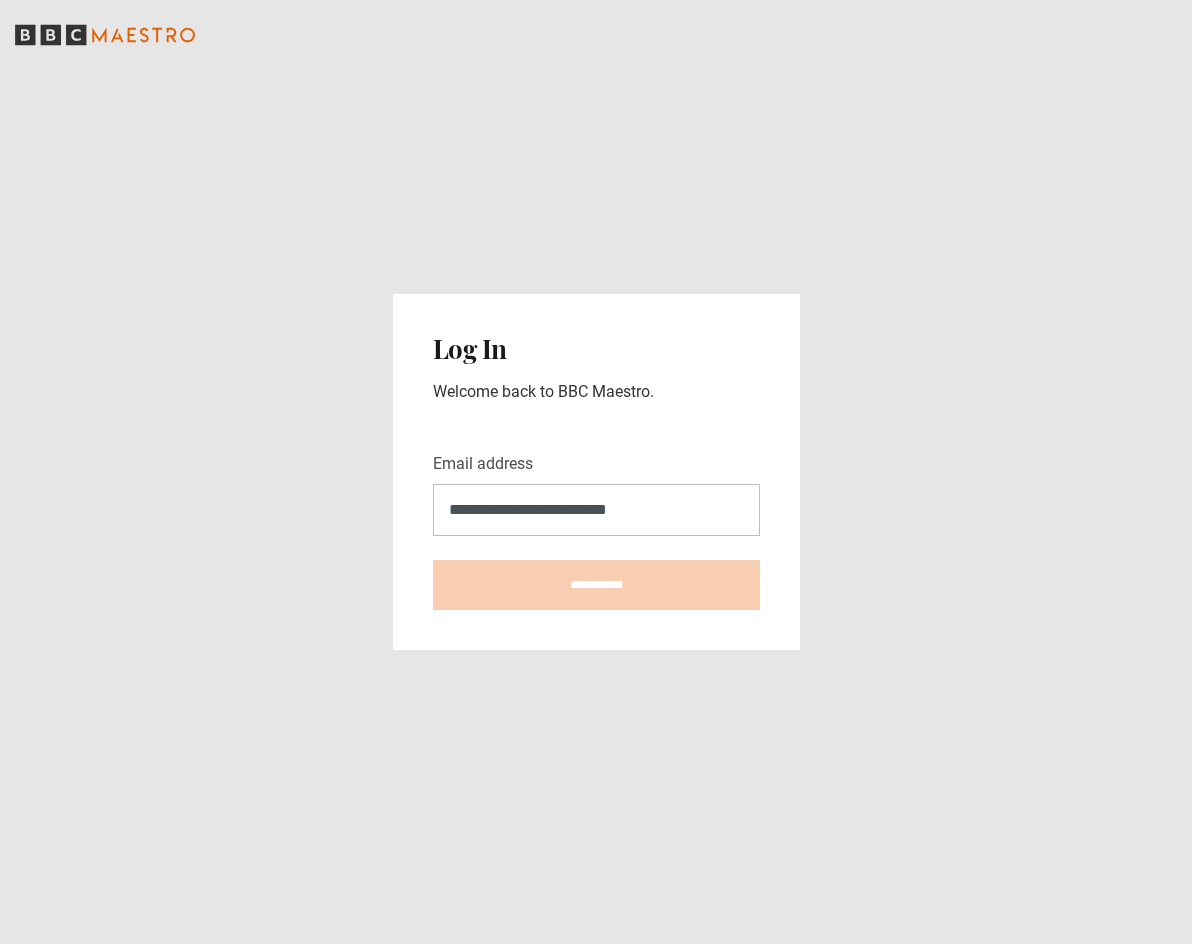 type on "**********" 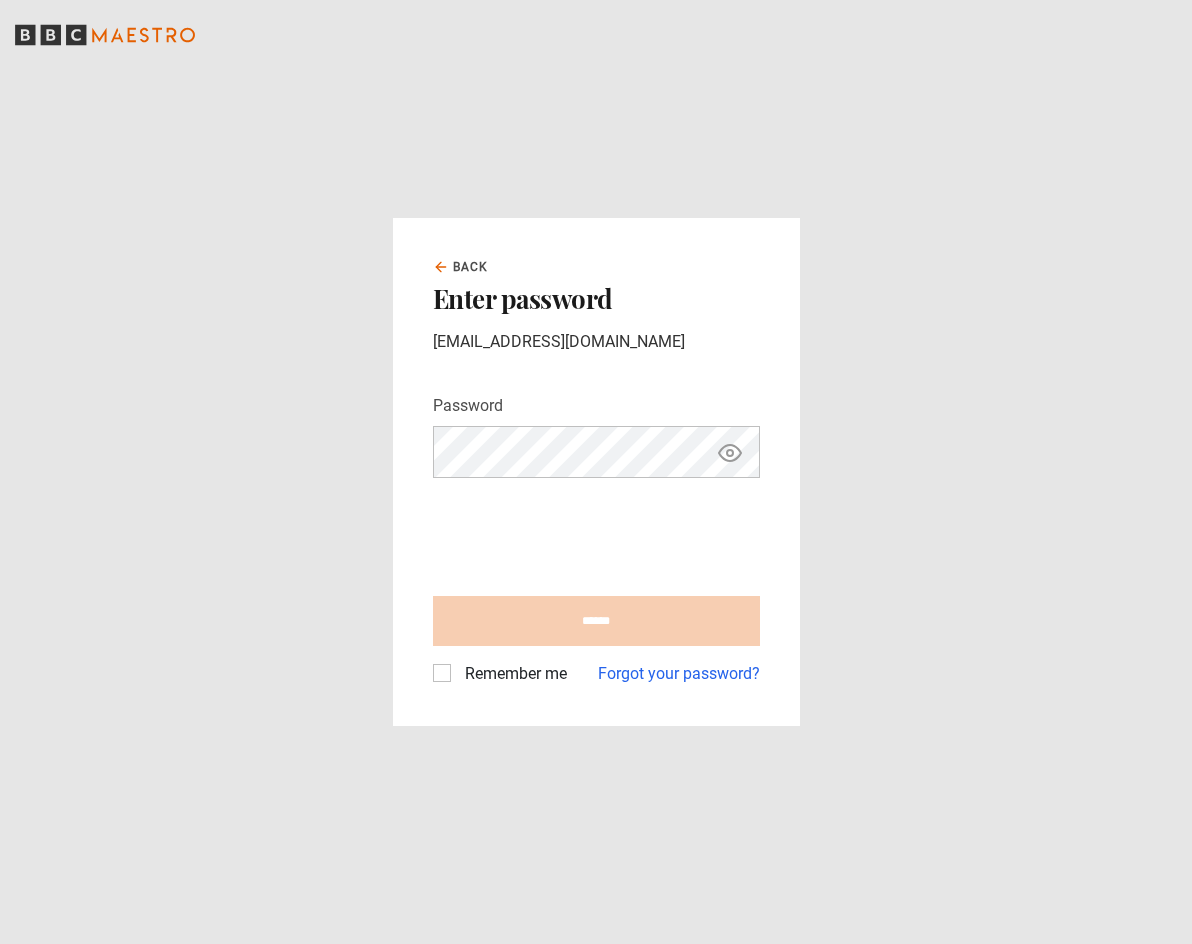 scroll, scrollTop: 0, scrollLeft: 0, axis: both 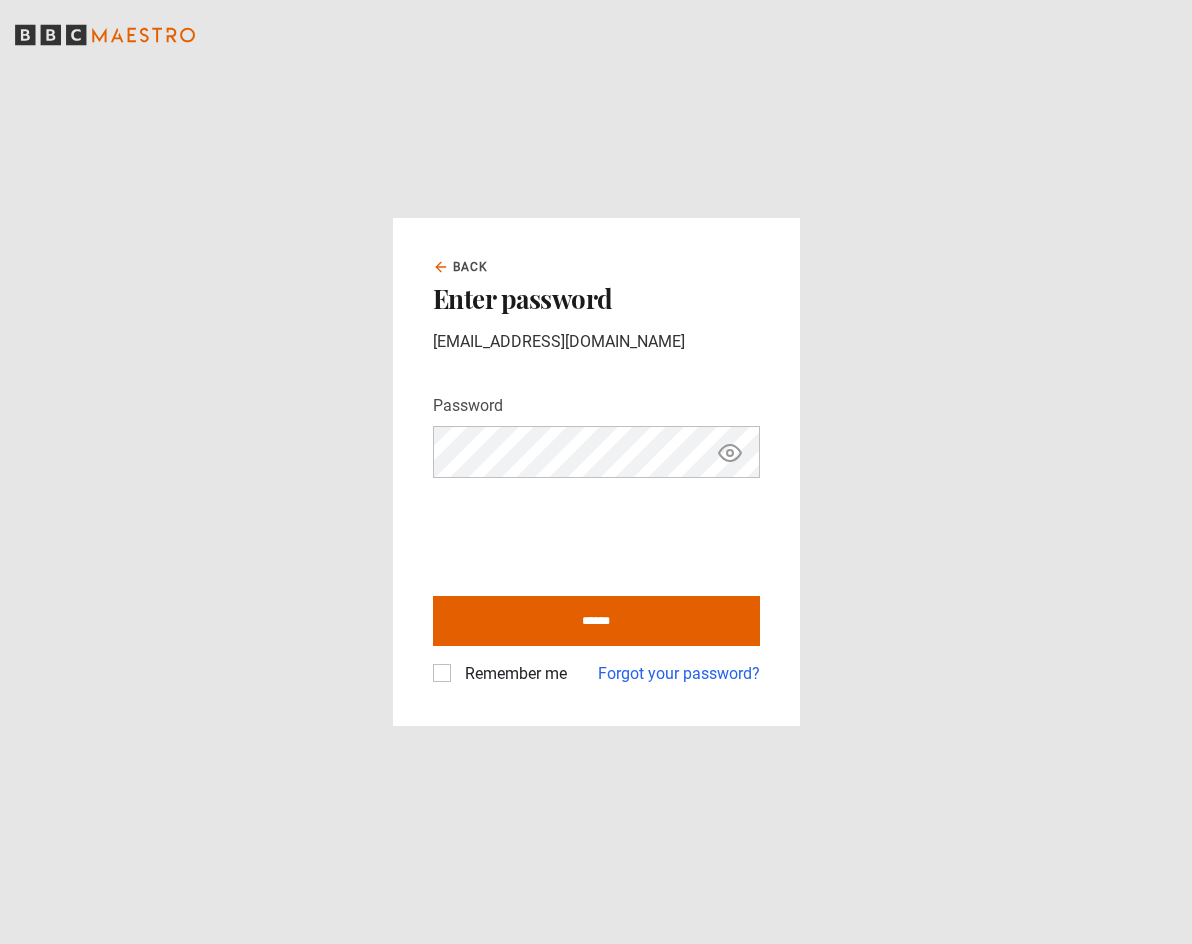 click on "Remember me" at bounding box center [512, 674] 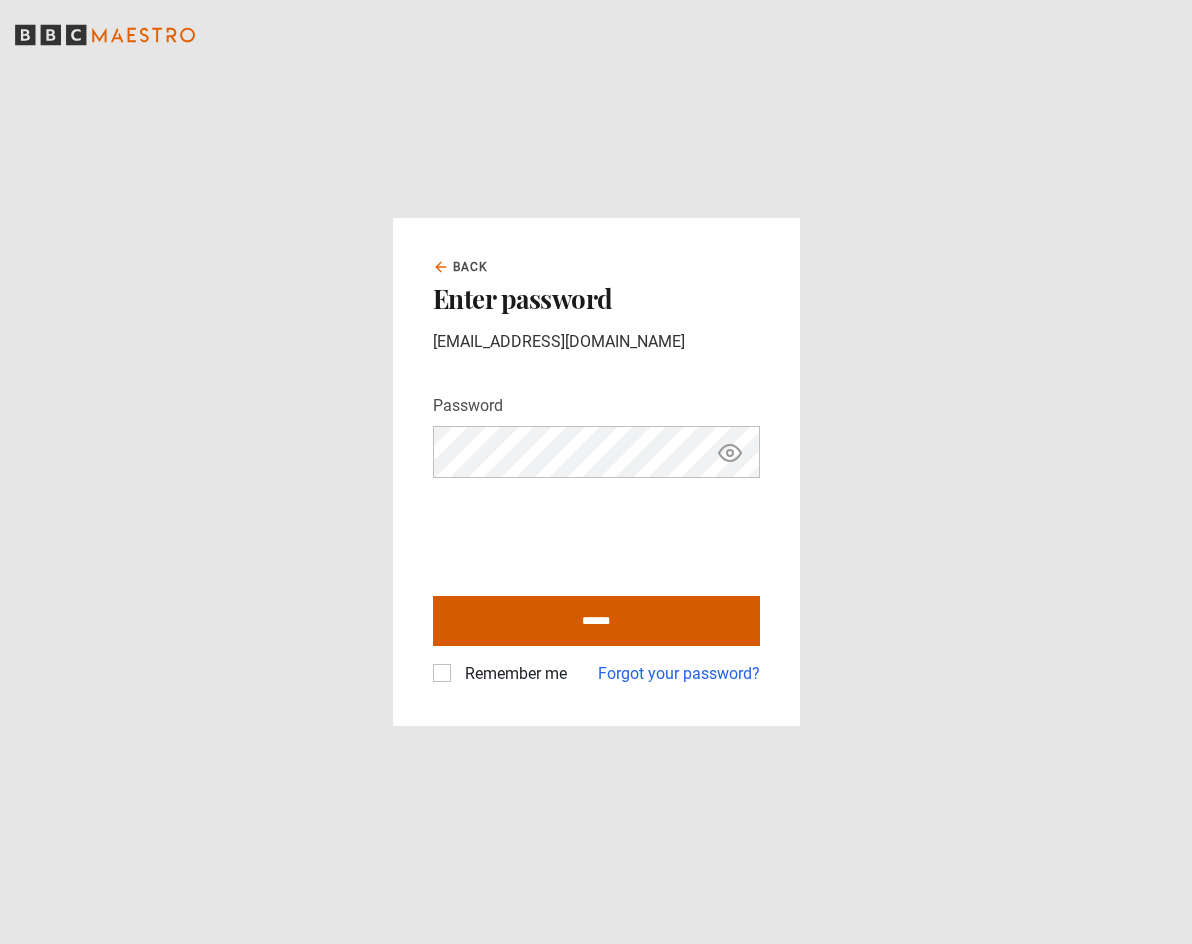 click on "******" at bounding box center (596, 621) 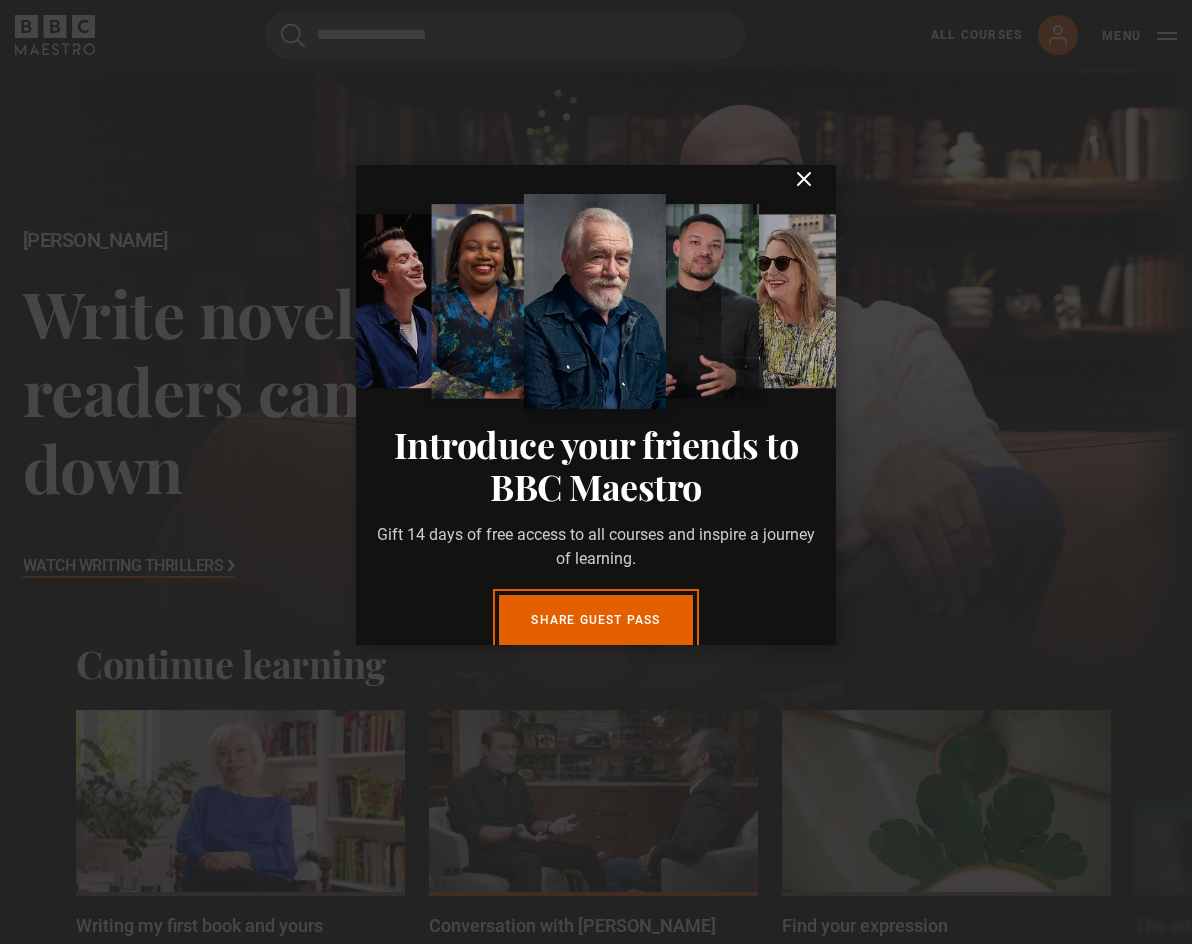 scroll, scrollTop: 0, scrollLeft: 0, axis: both 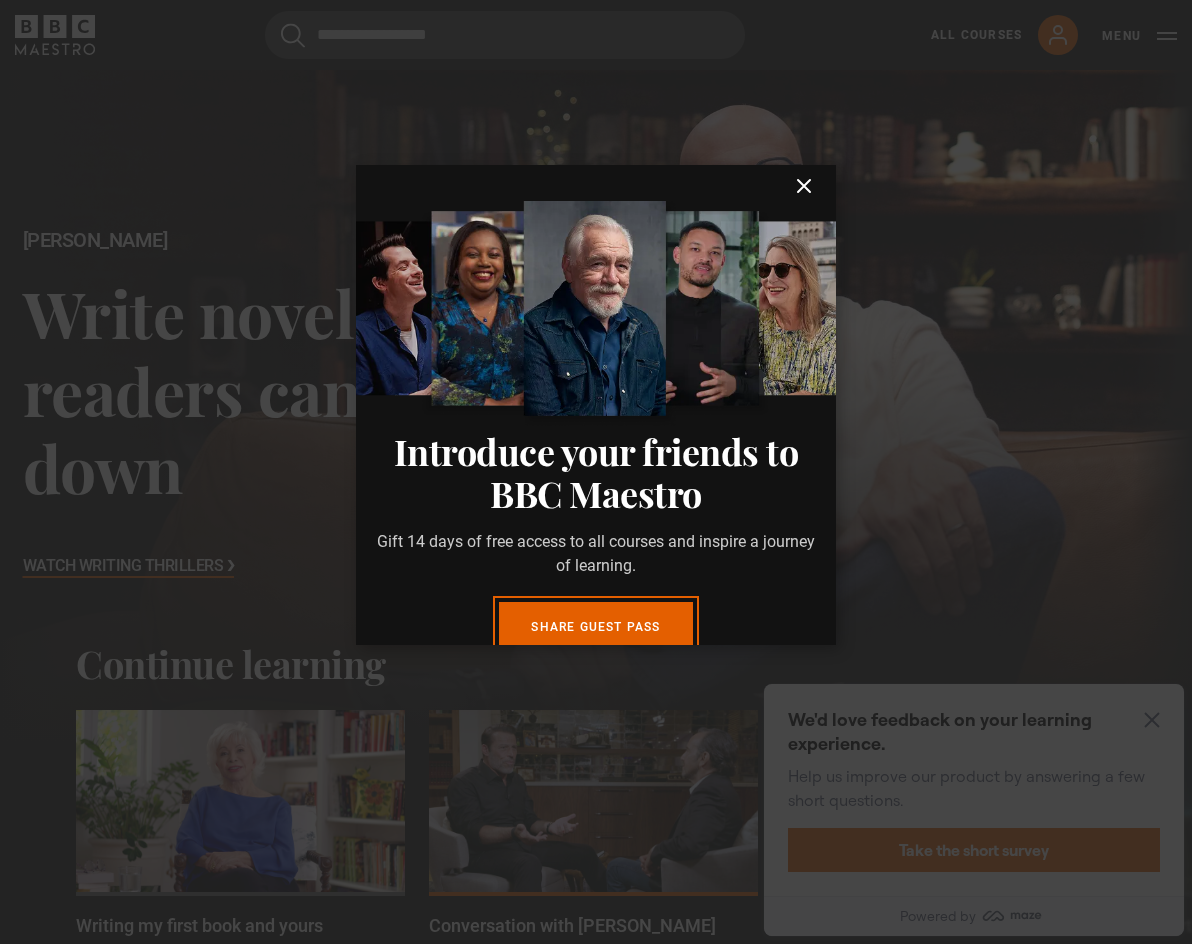 click 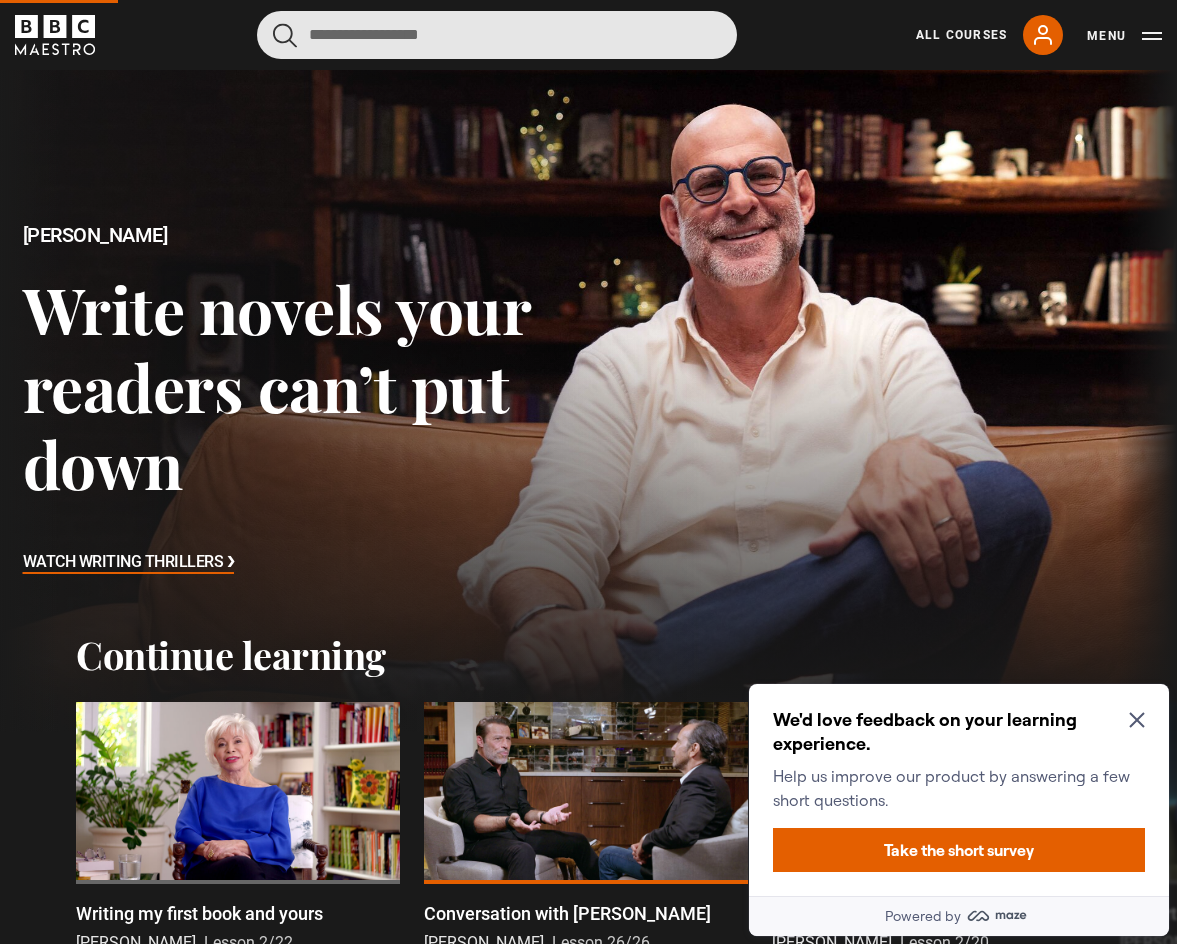 click at bounding box center [497, 35] 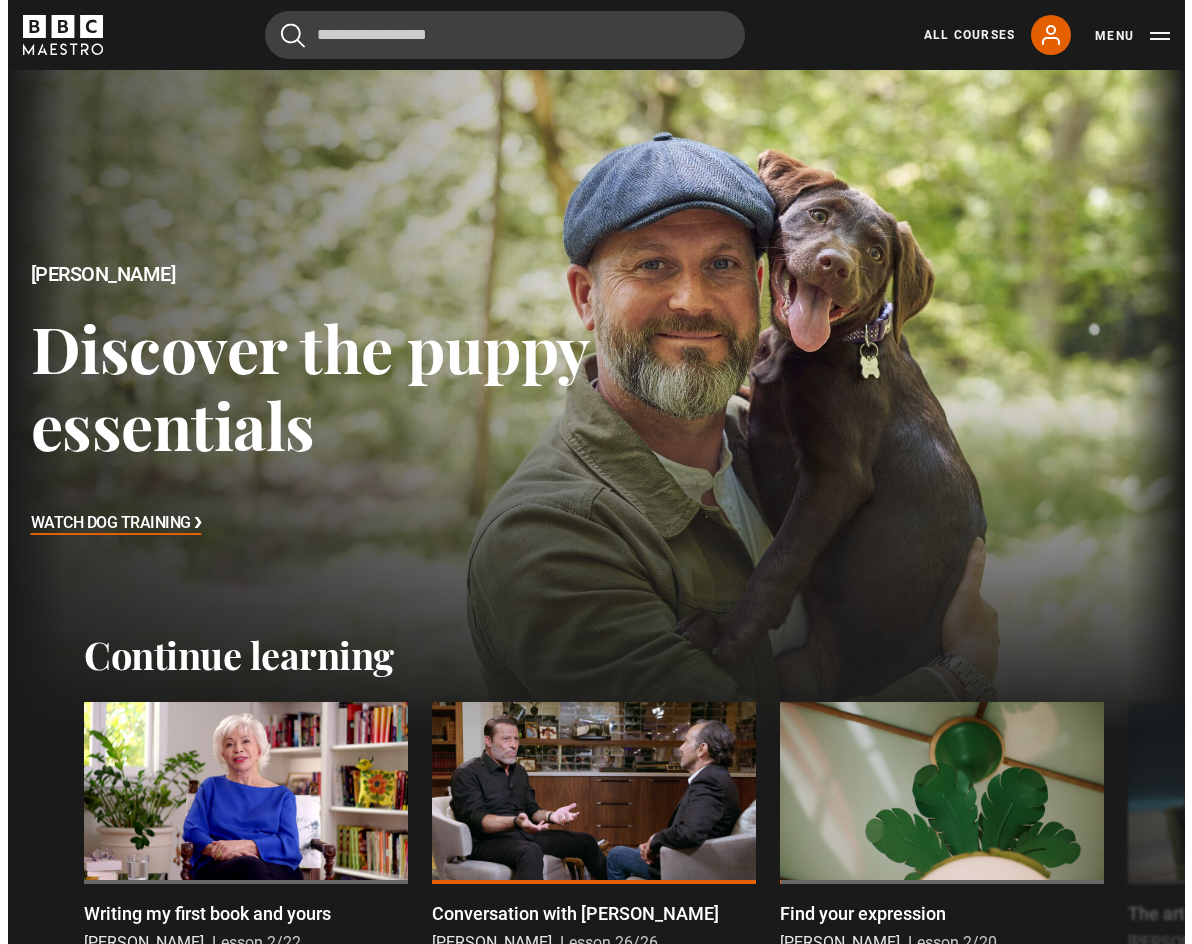 scroll, scrollTop: 826, scrollLeft: 0, axis: vertical 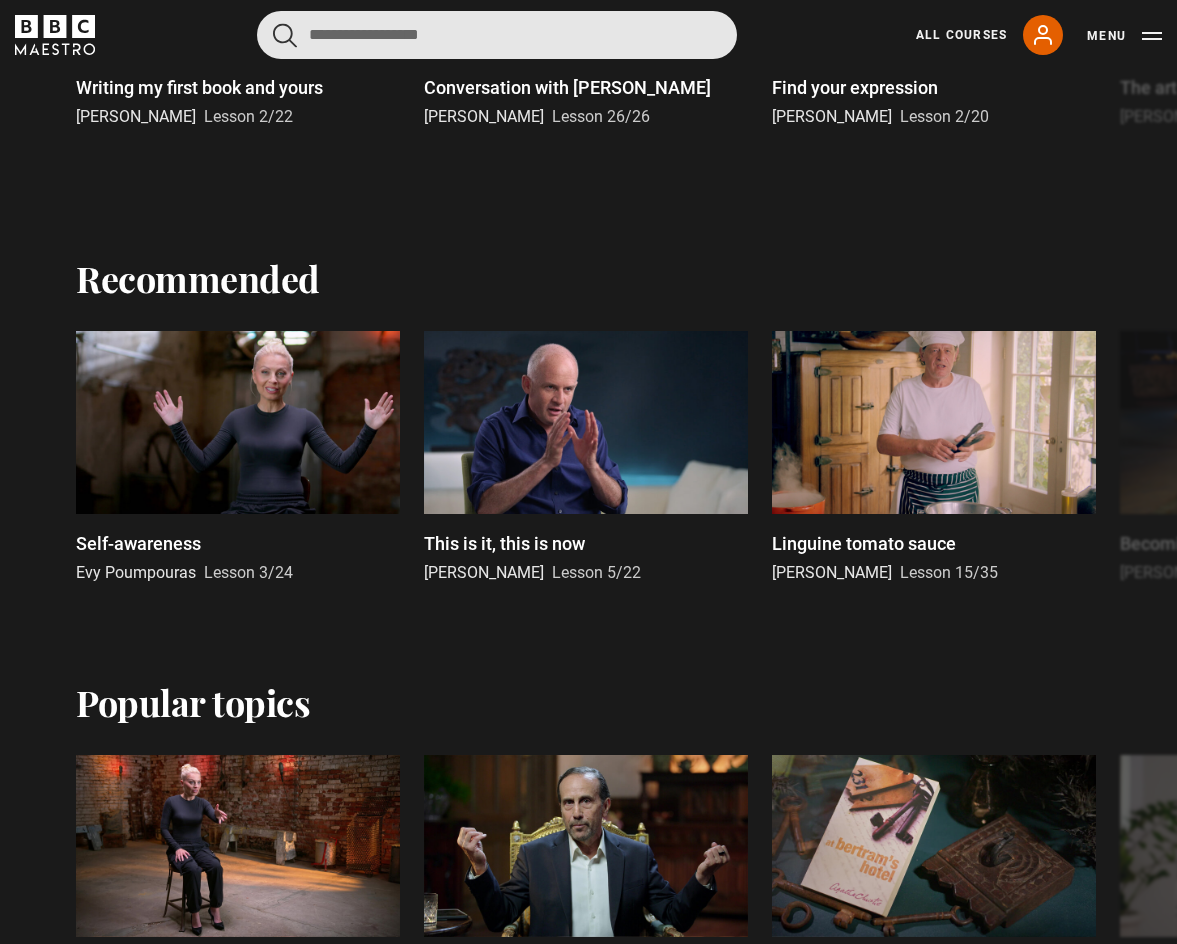 click at bounding box center (497, 35) 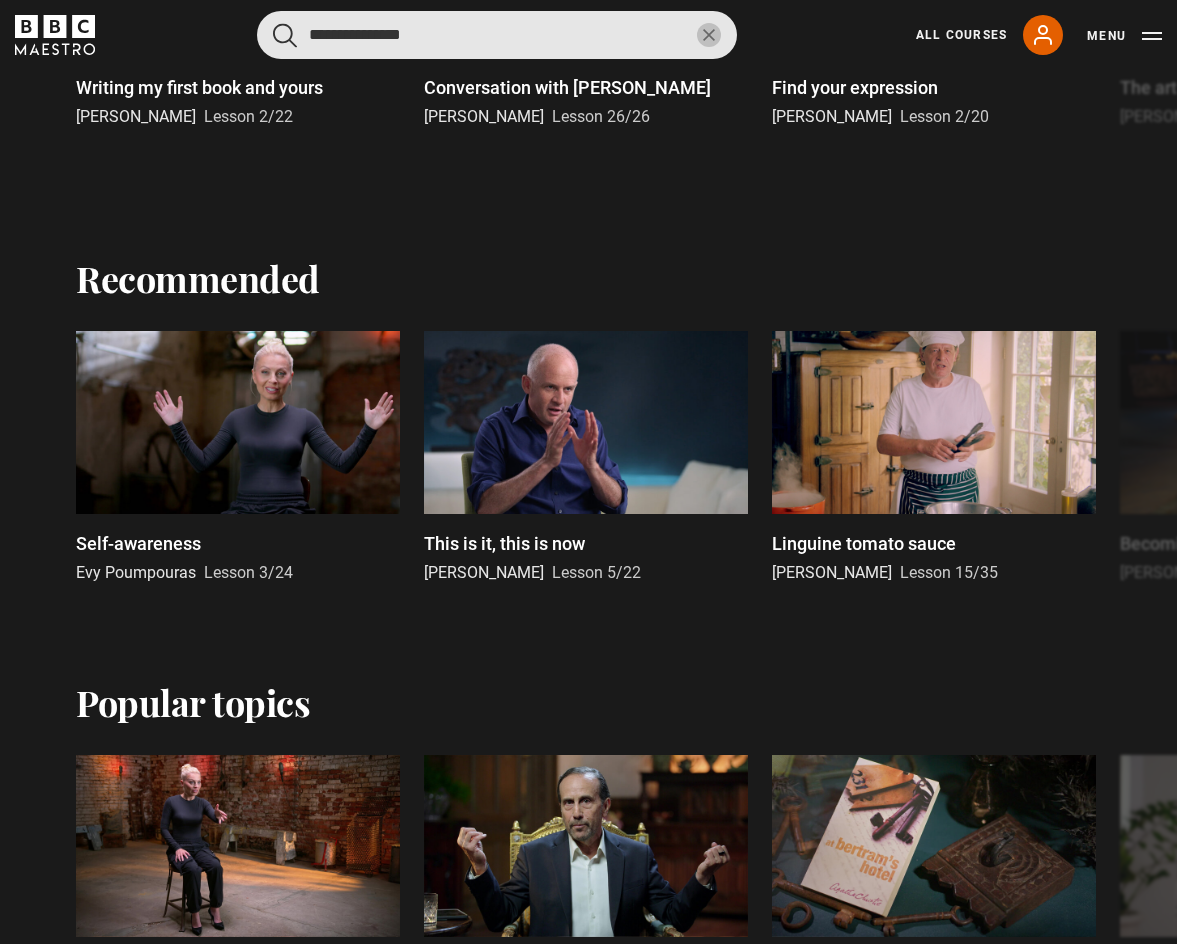 type on "**********" 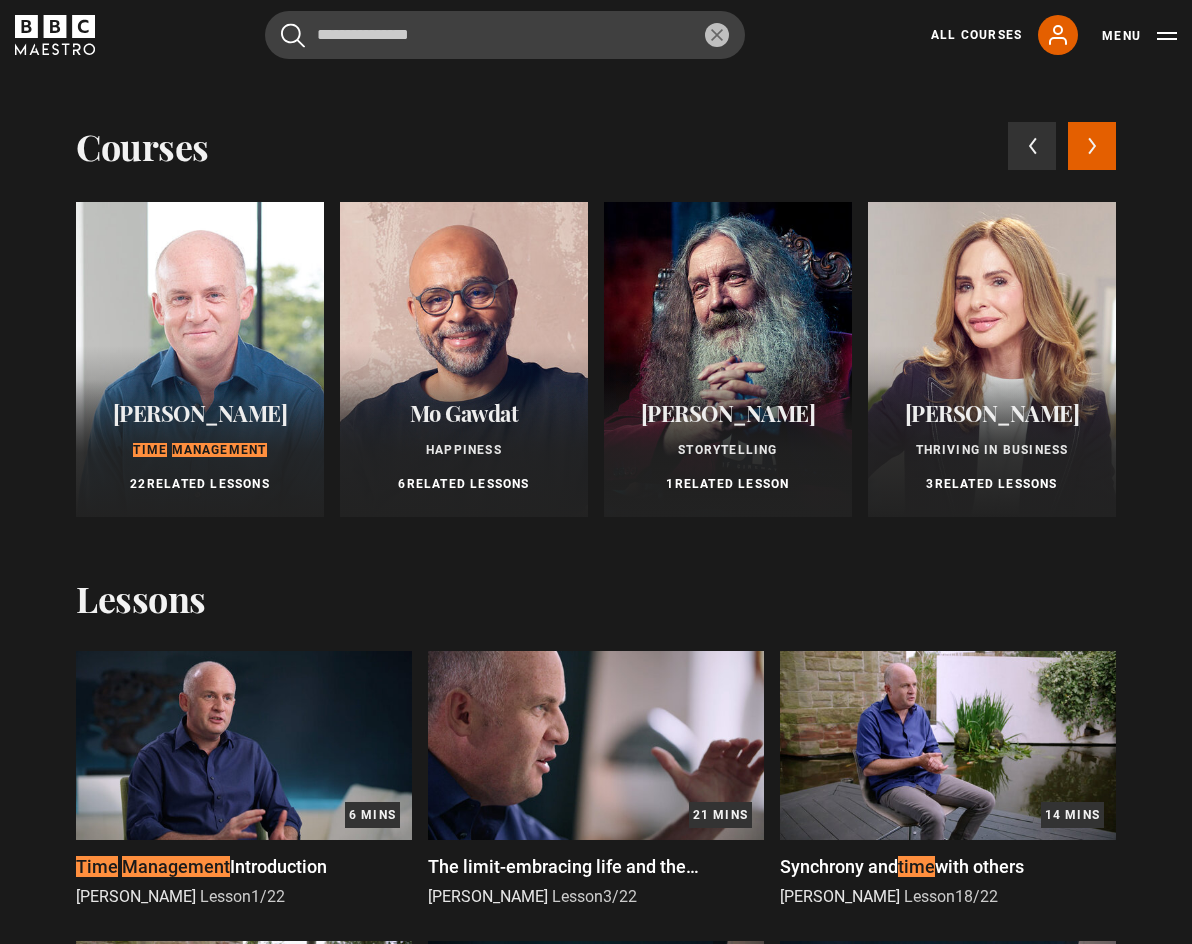 click on "[PERSON_NAME]" at bounding box center [200, 413] 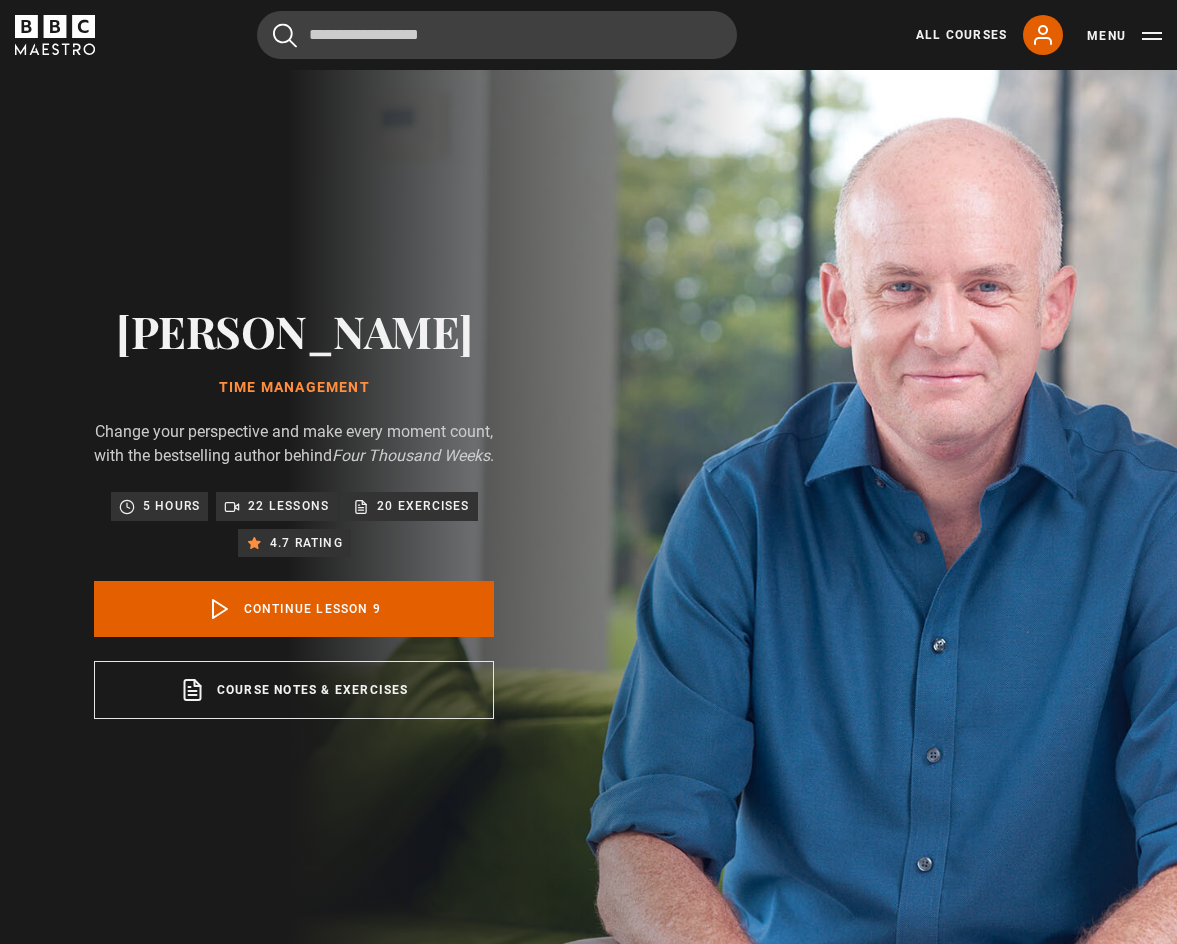 scroll, scrollTop: 954, scrollLeft: 0, axis: vertical 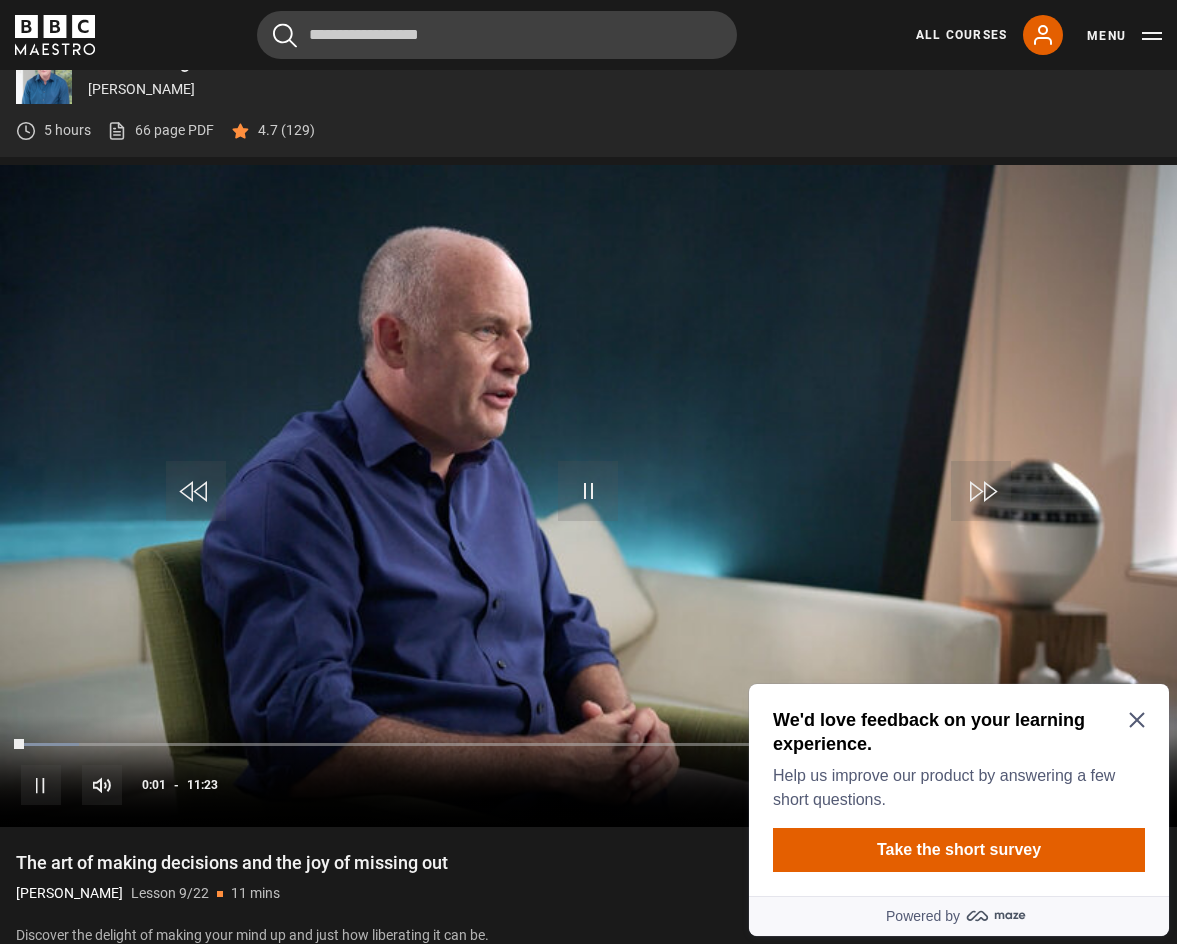 click 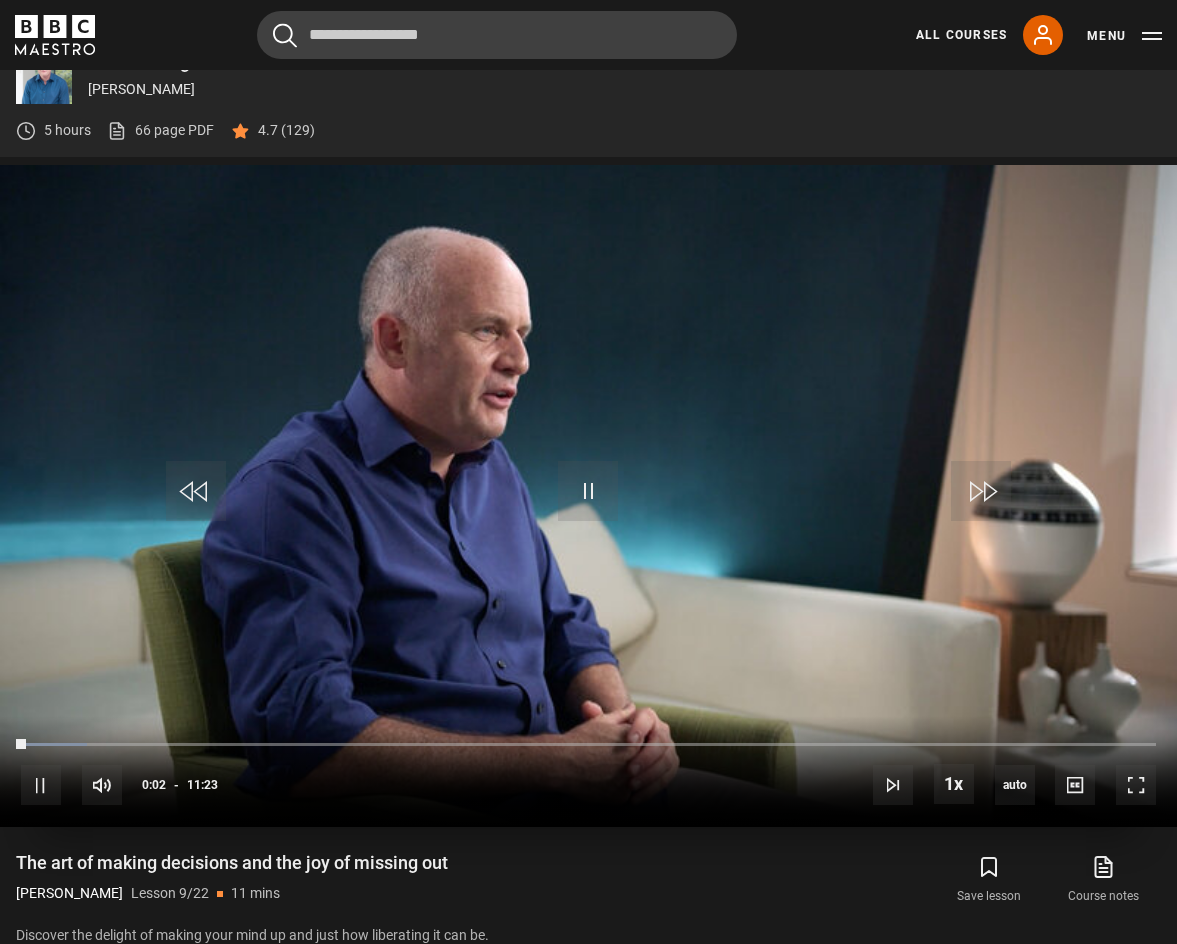 click at bounding box center [588, 496] 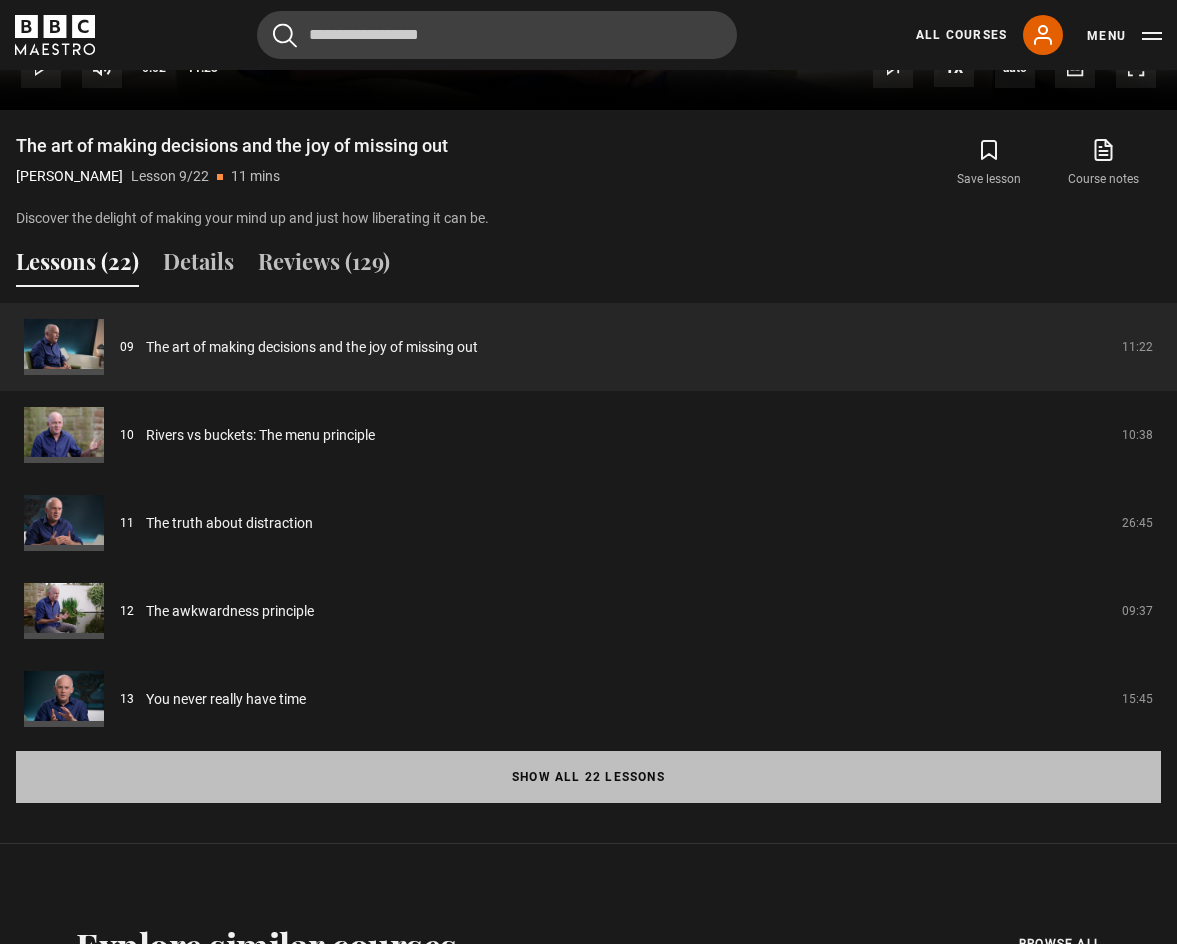 scroll, scrollTop: 1954, scrollLeft: 0, axis: vertical 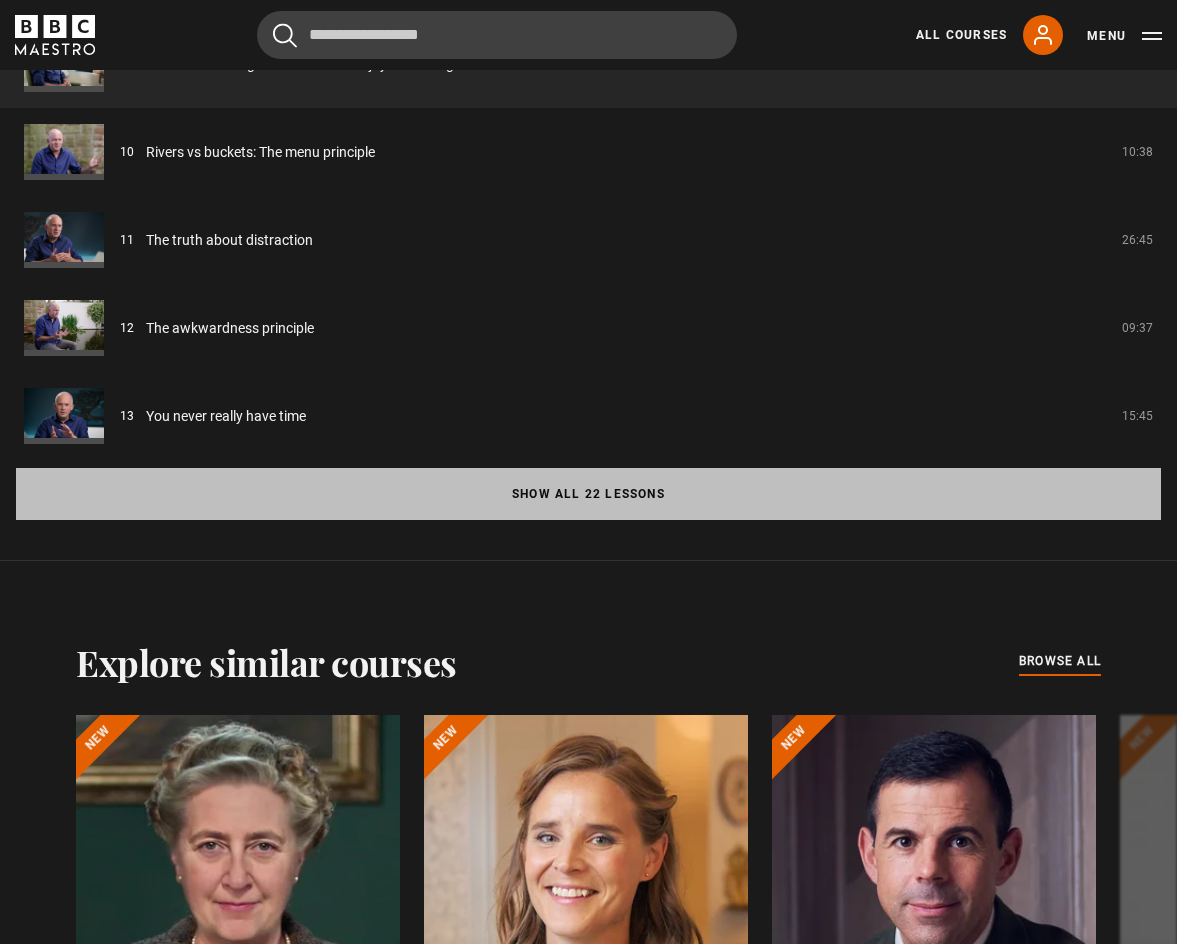 click on "Show all 22 lessons" at bounding box center (588, 494) 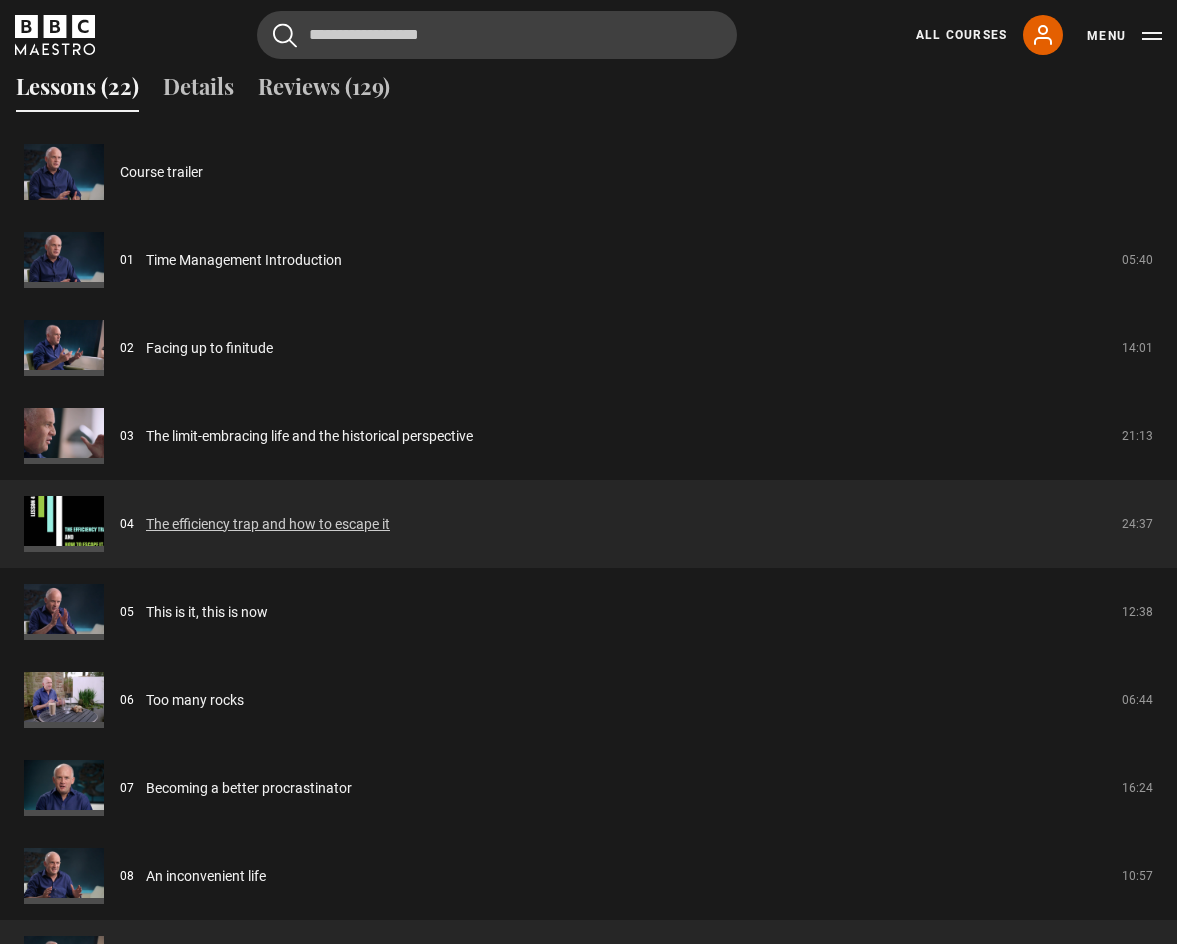 scroll, scrollTop: 1654, scrollLeft: 0, axis: vertical 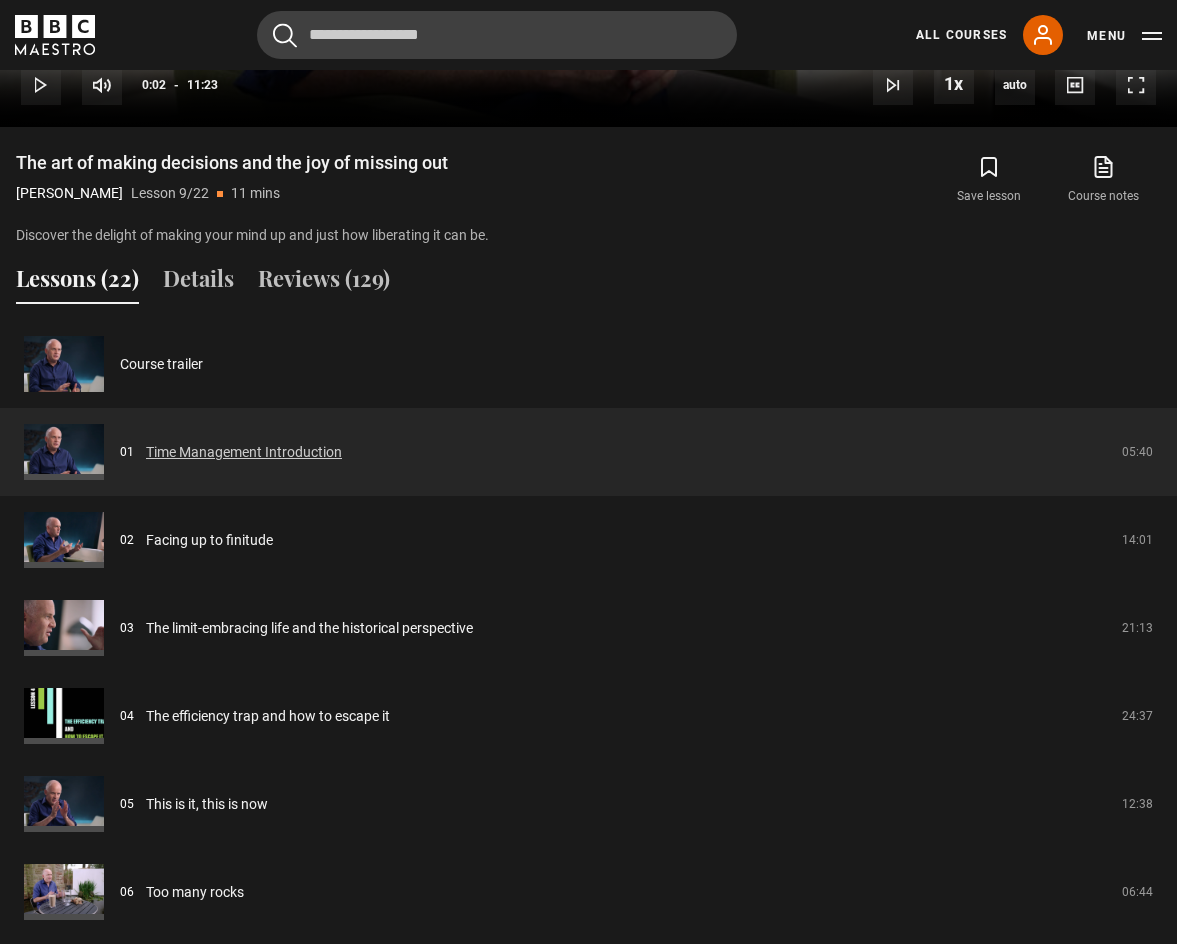click on "Time Management Introduction" at bounding box center (244, 452) 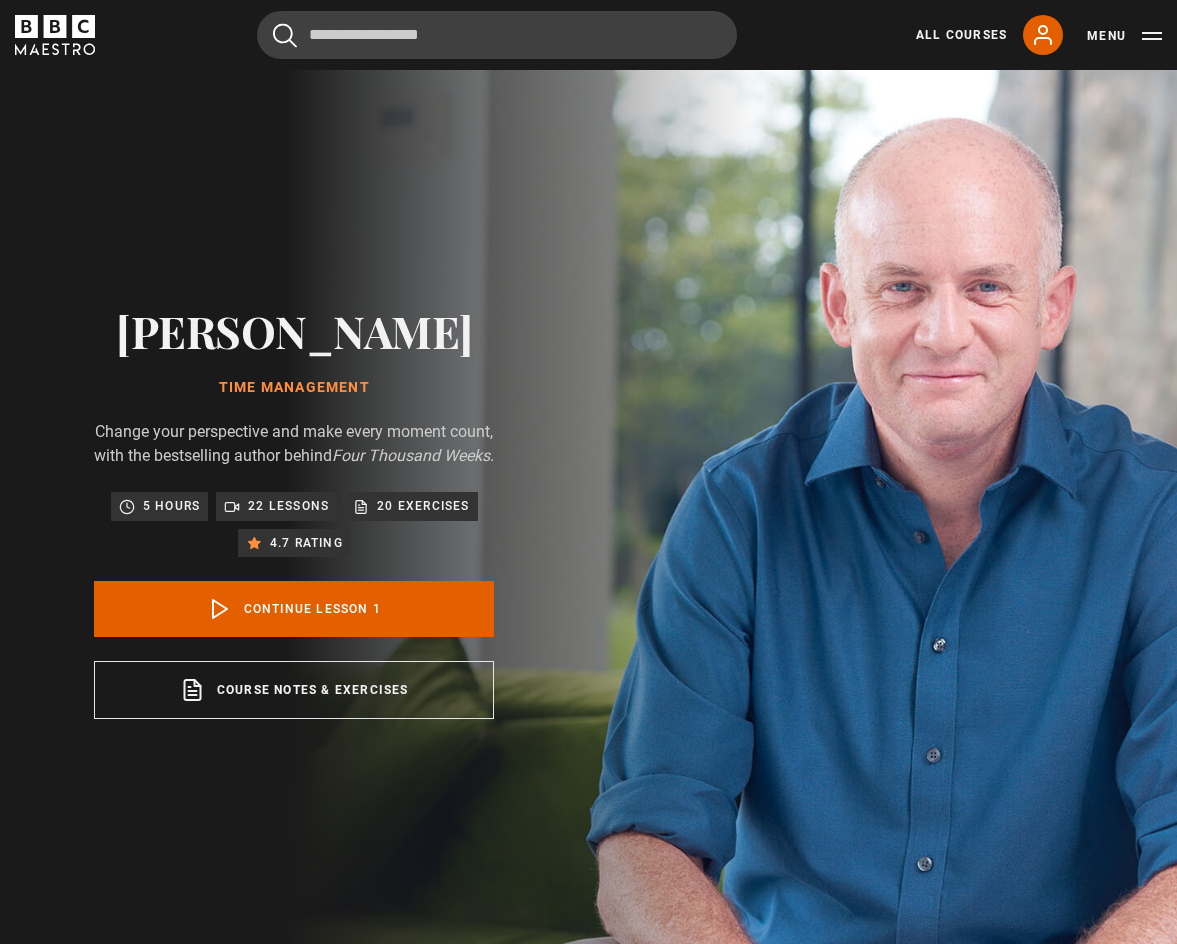 scroll, scrollTop: 954, scrollLeft: 0, axis: vertical 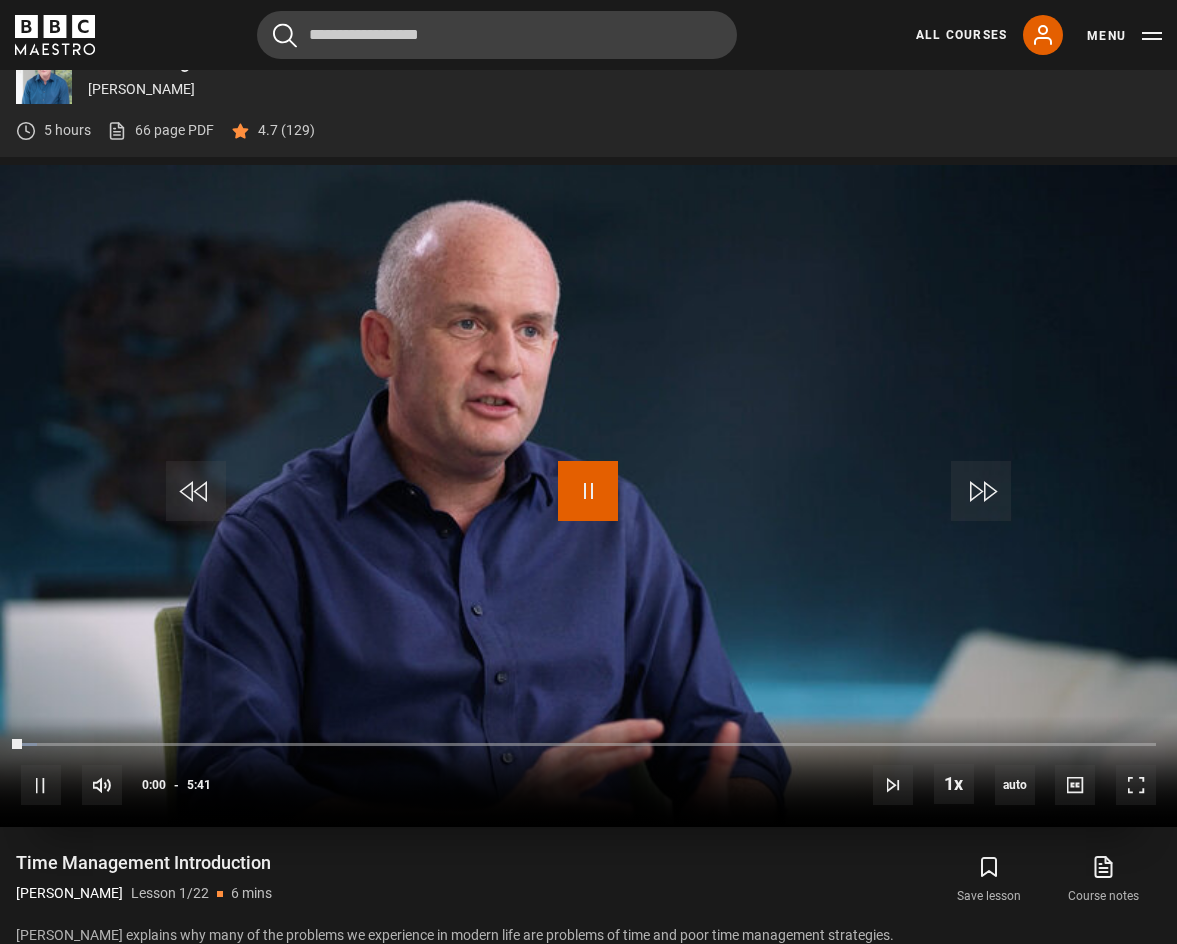 click at bounding box center (588, 491) 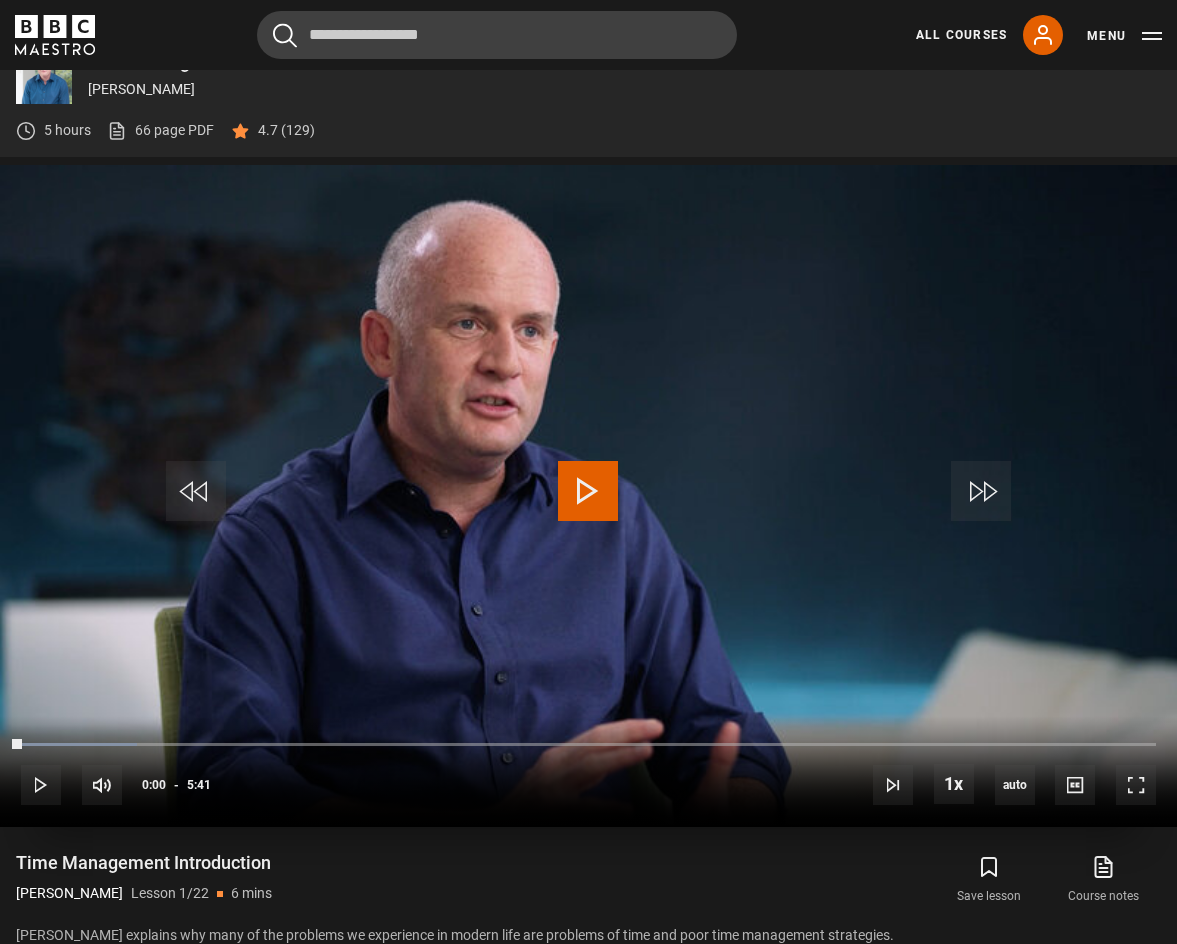 click at bounding box center (588, 491) 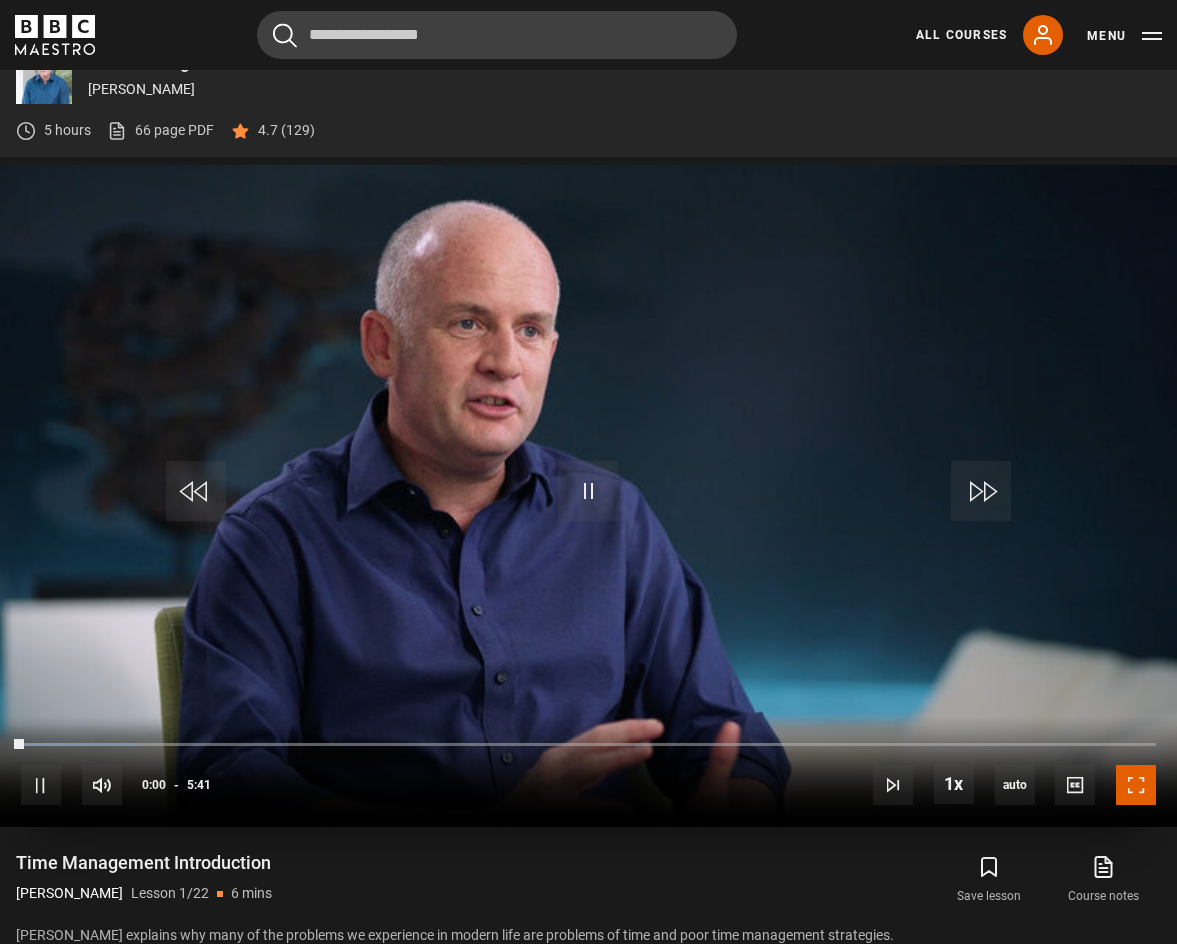 click at bounding box center (1136, 785) 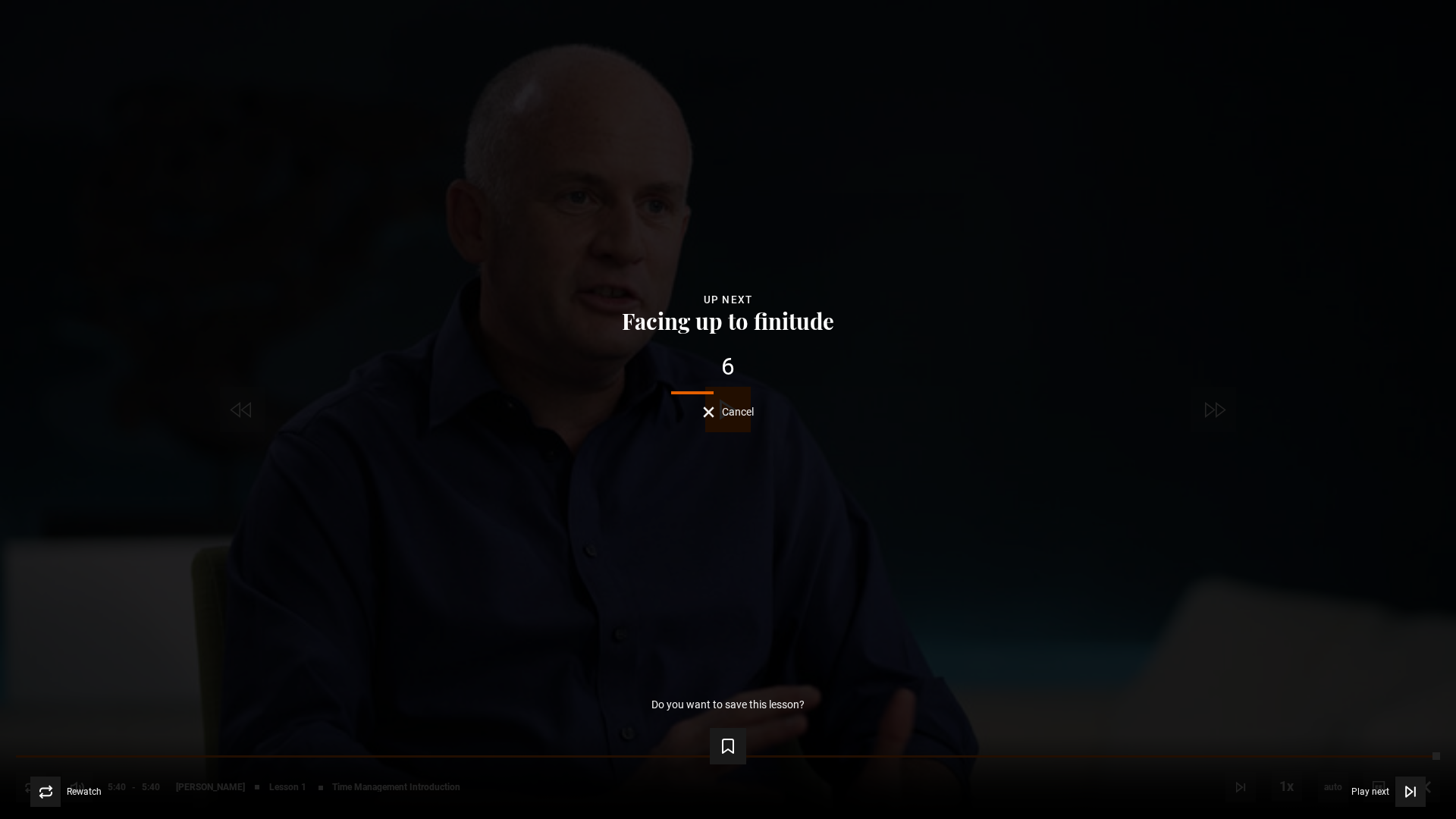 click on "Lesson Completed
Up next
Facing up to finitude
6
Cancel
Do you want to save this lesson?
Save lesson
Rewatch
Rewatch
Play next
Play next" at bounding box center [728, 410] 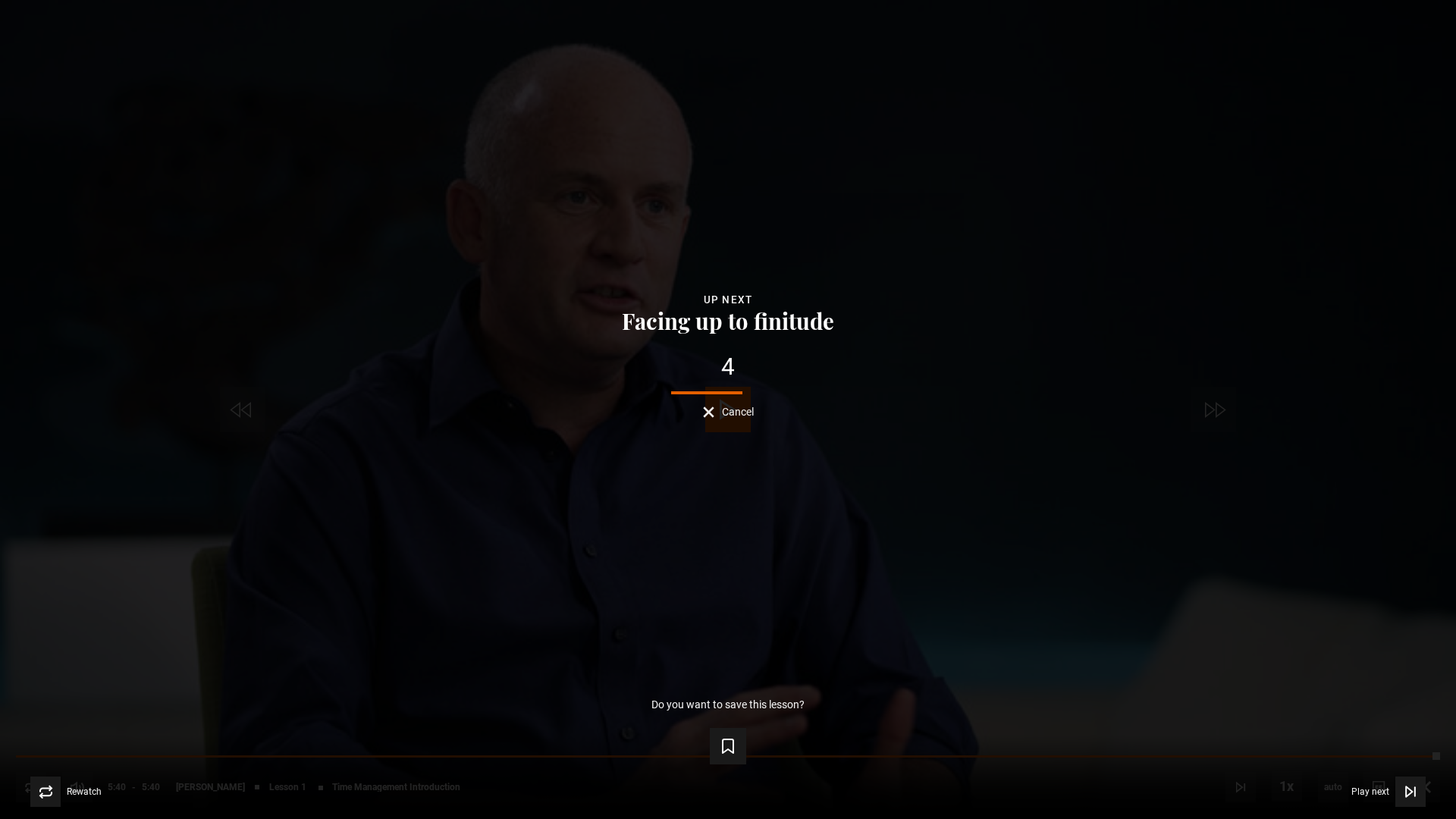 click on "Facing up to finitude" at bounding box center (728, 320) 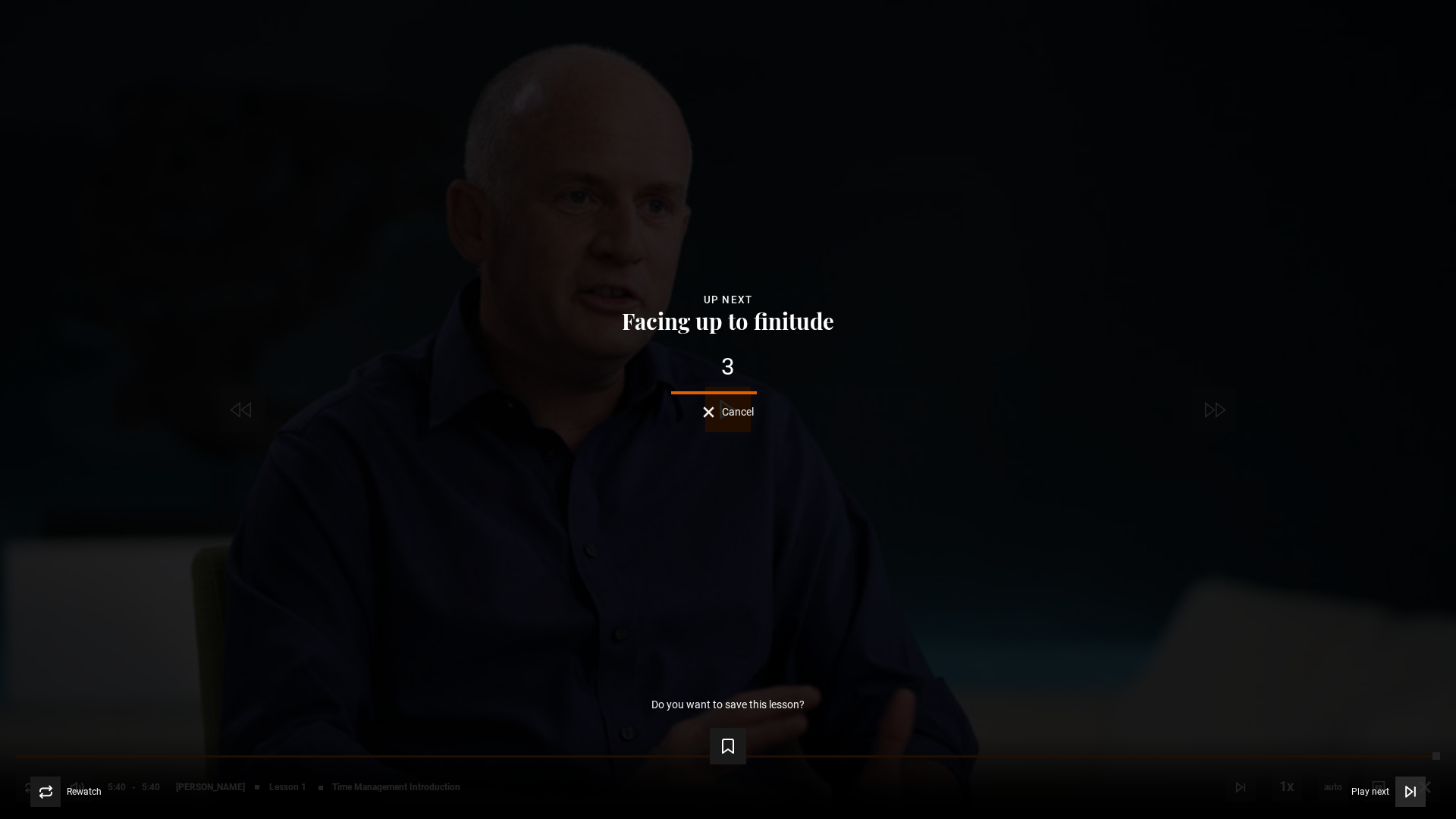 click 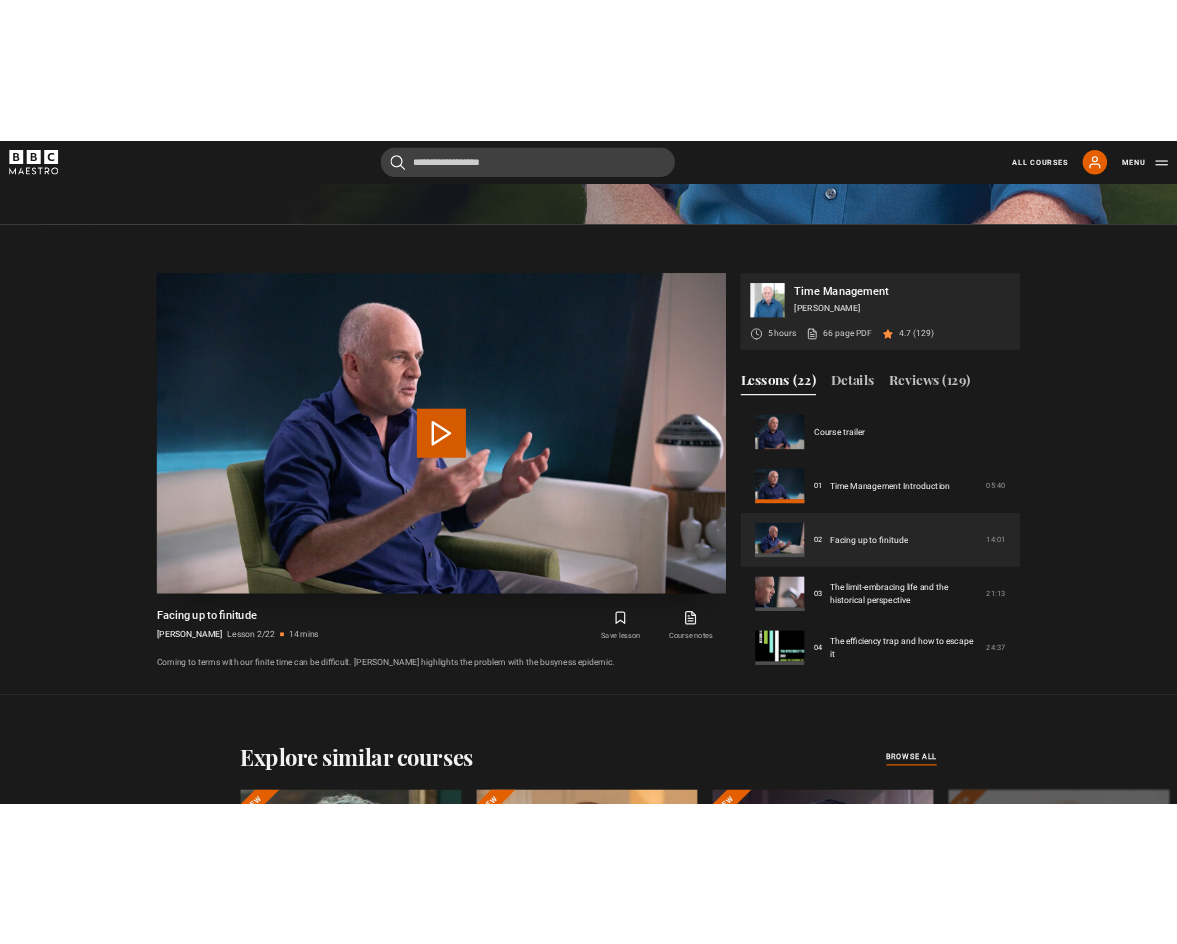 scroll, scrollTop: 1090, scrollLeft: 0, axis: vertical 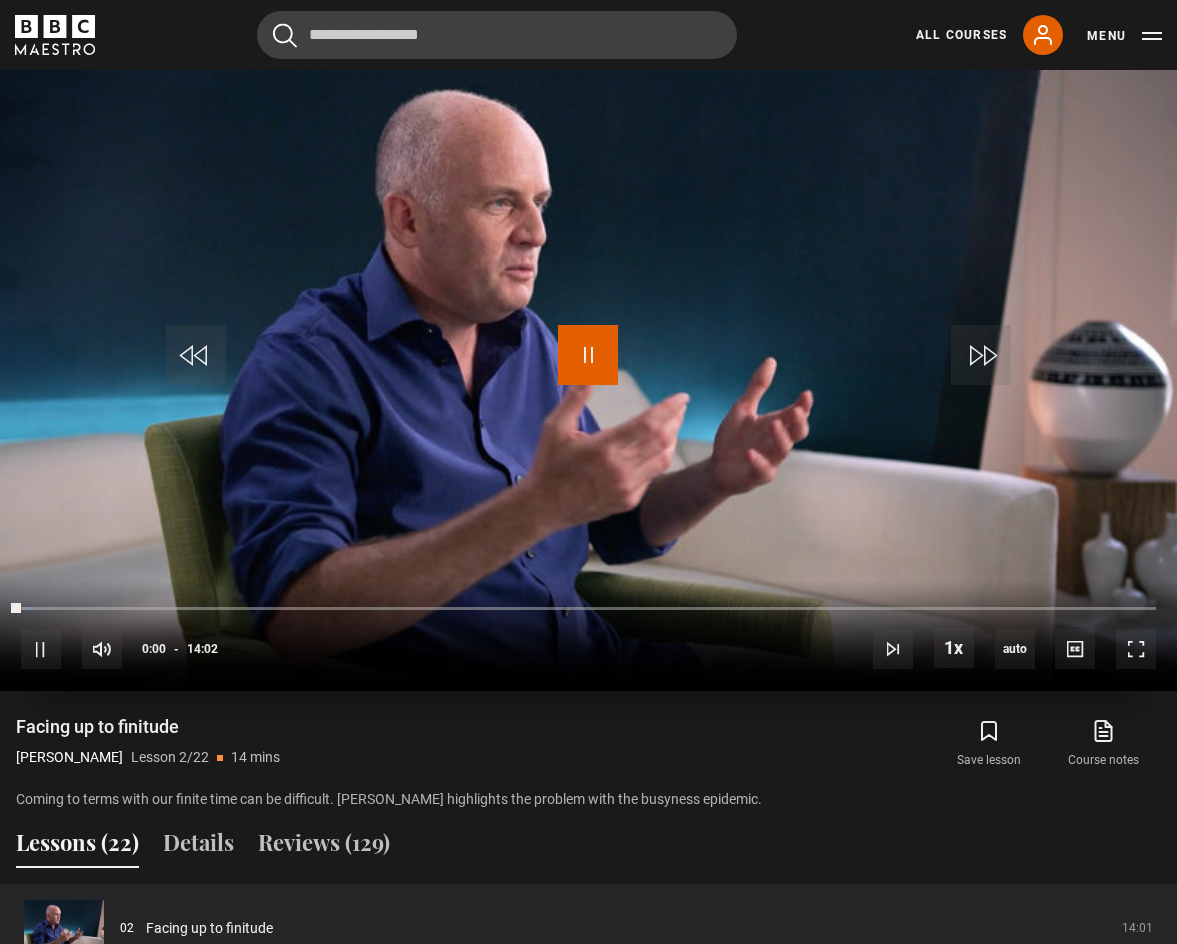 click at bounding box center [588, 355] 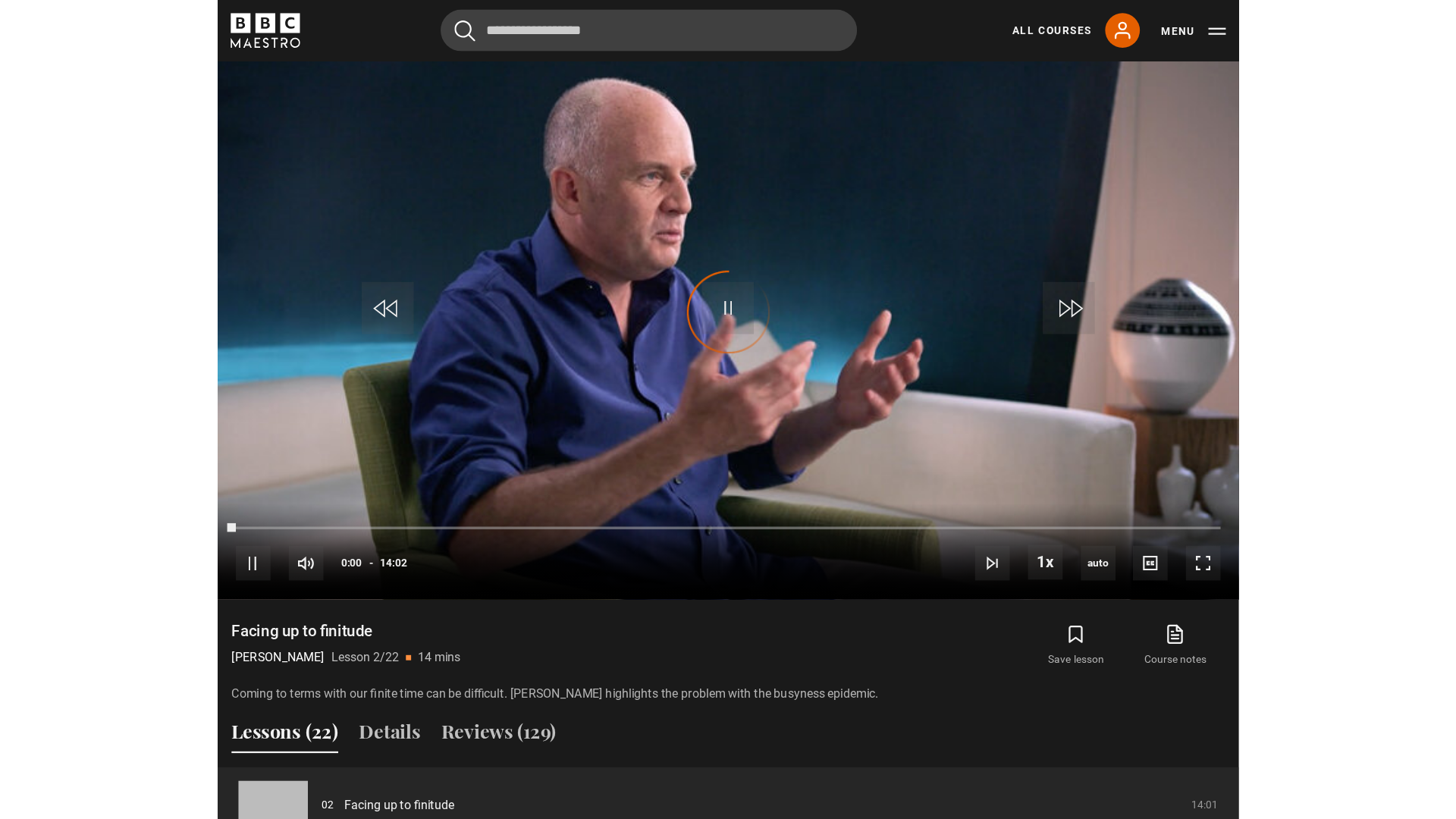 scroll, scrollTop: 723, scrollLeft: 0, axis: vertical 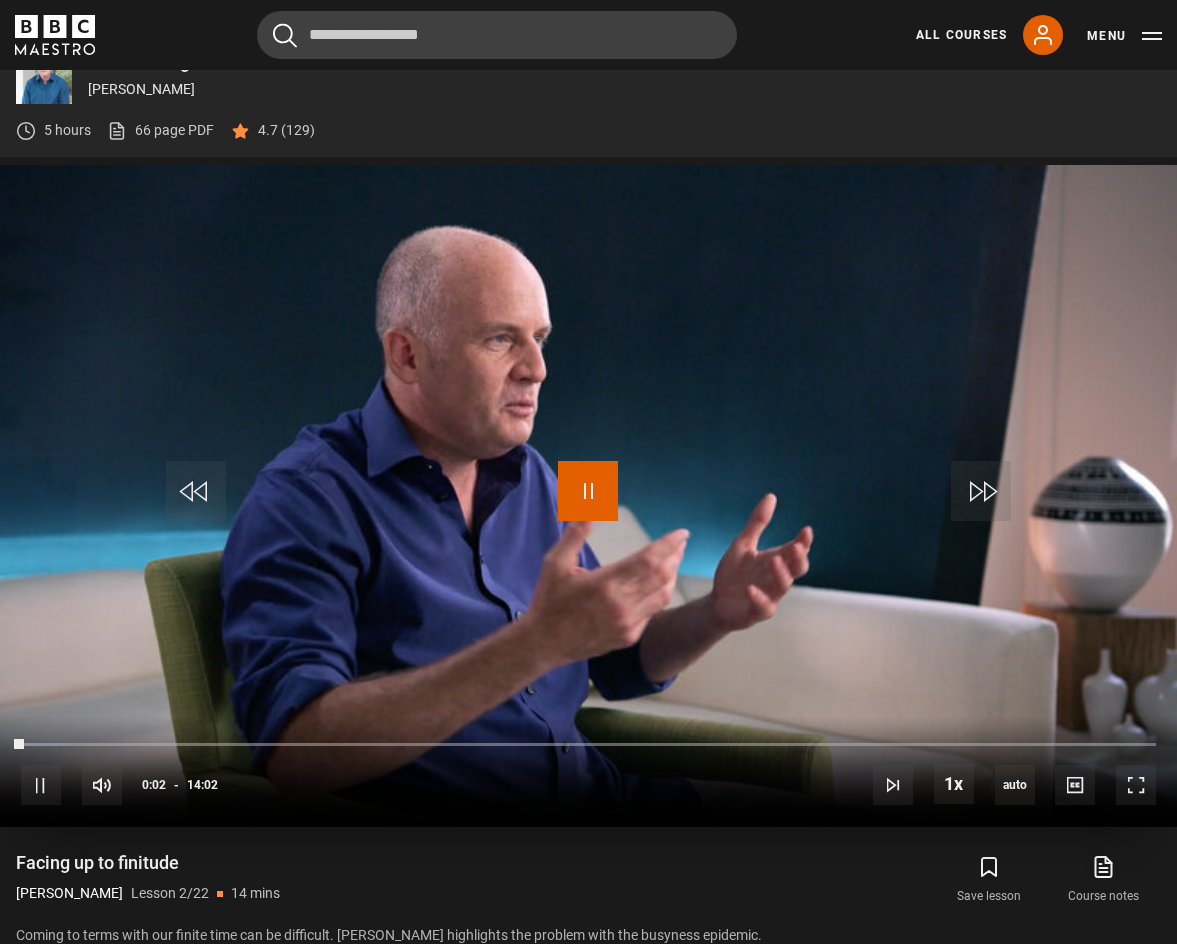 click at bounding box center (588, 491) 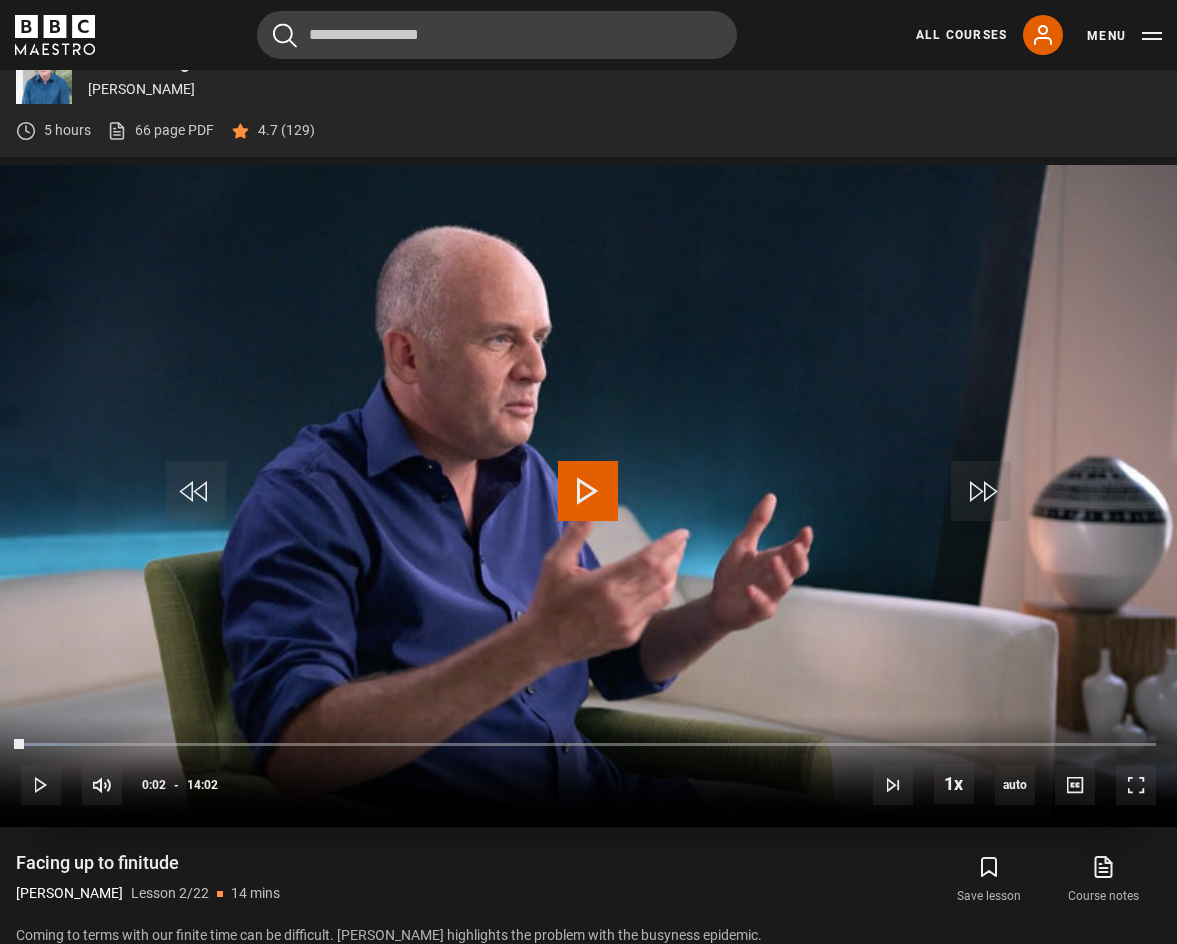 click at bounding box center (588, 491) 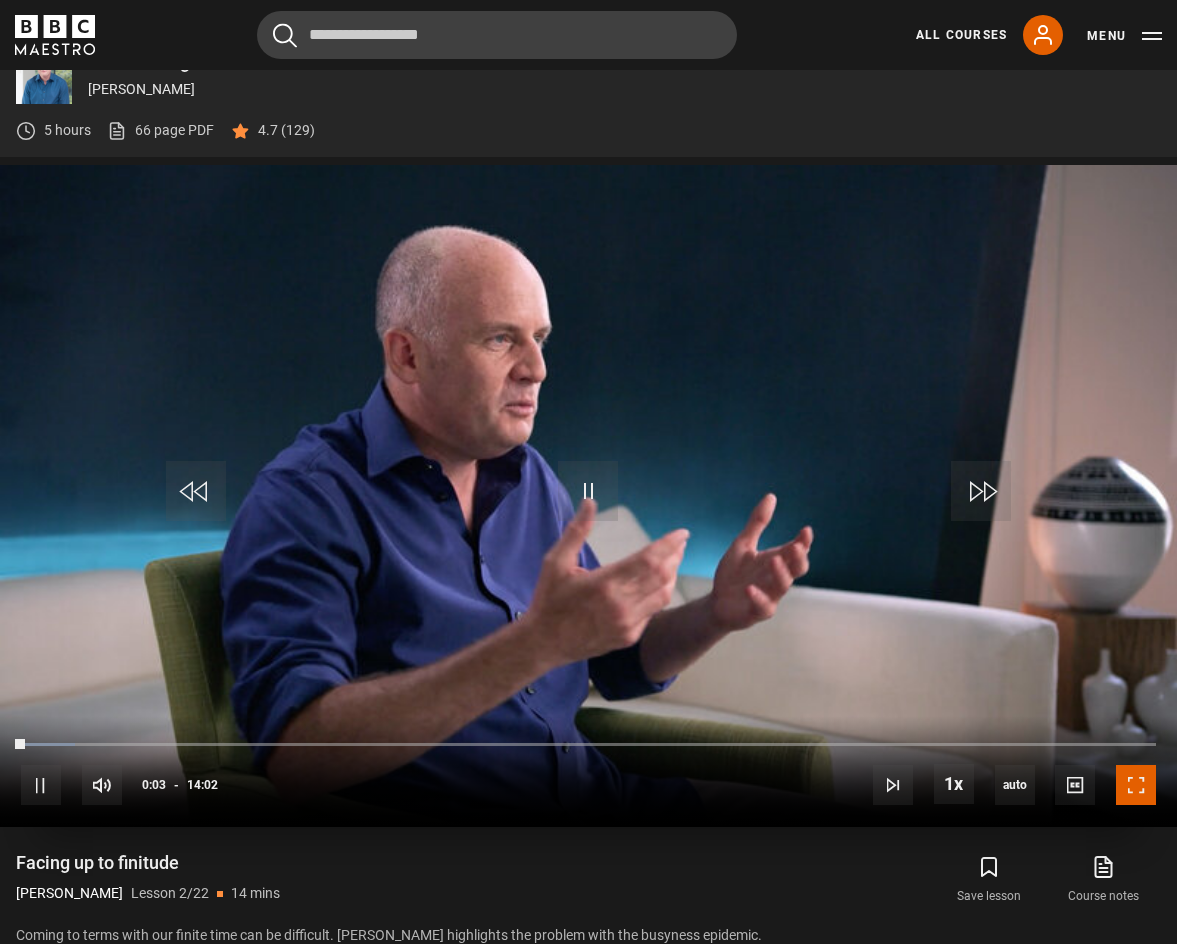 click at bounding box center [1136, 785] 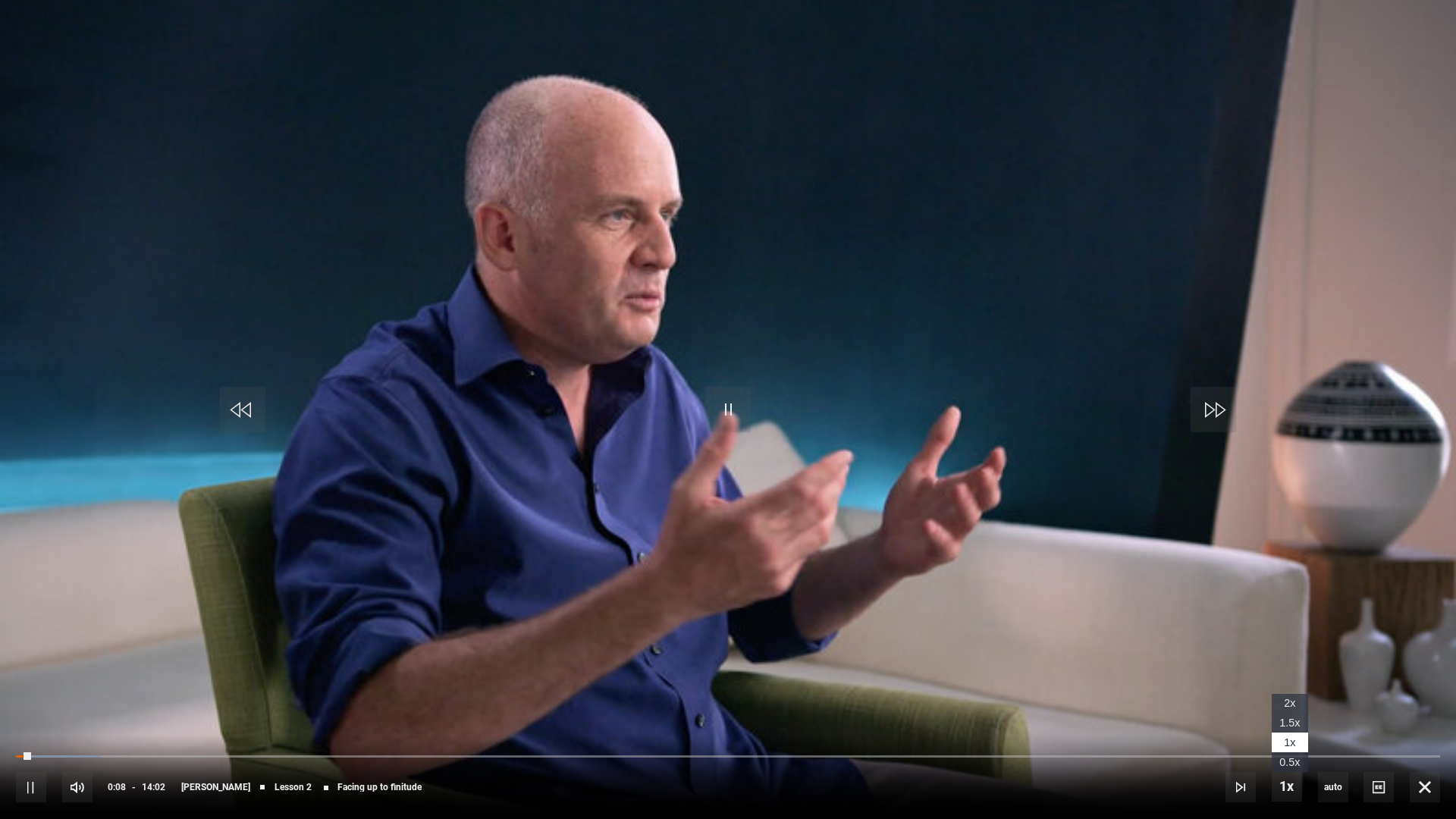 click on "1.5x" at bounding box center [1289, 723] 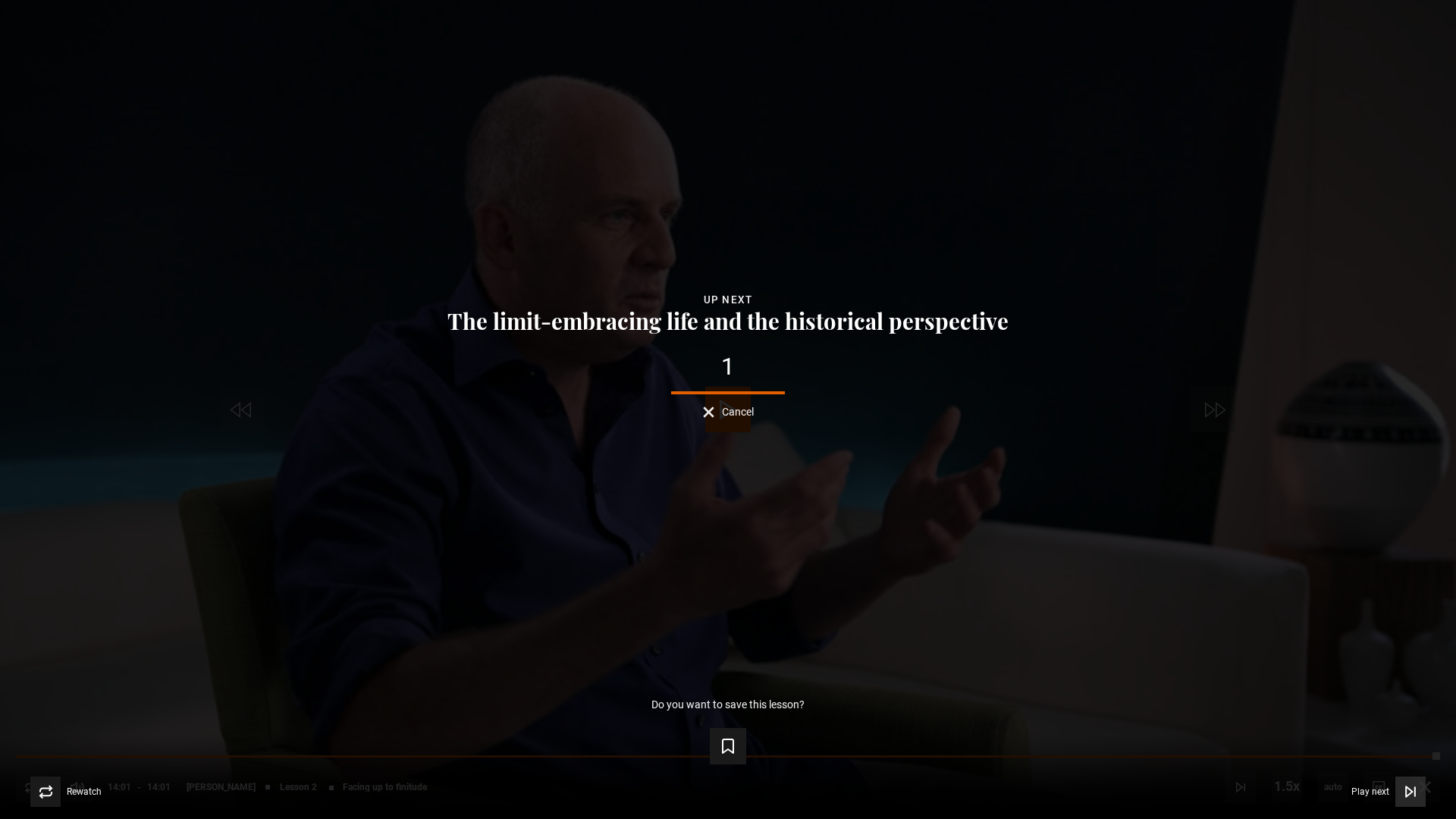 click 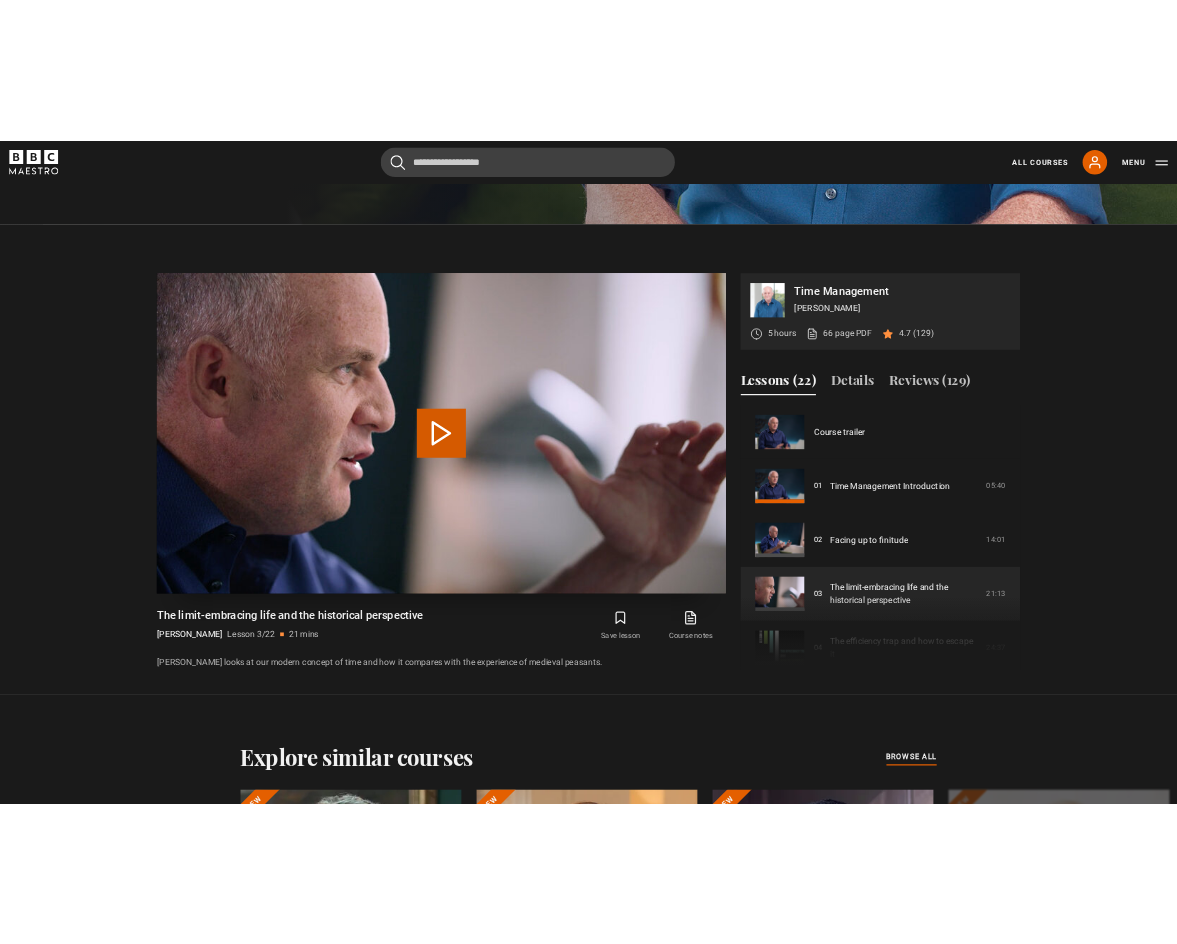 scroll, scrollTop: 1090, scrollLeft: 0, axis: vertical 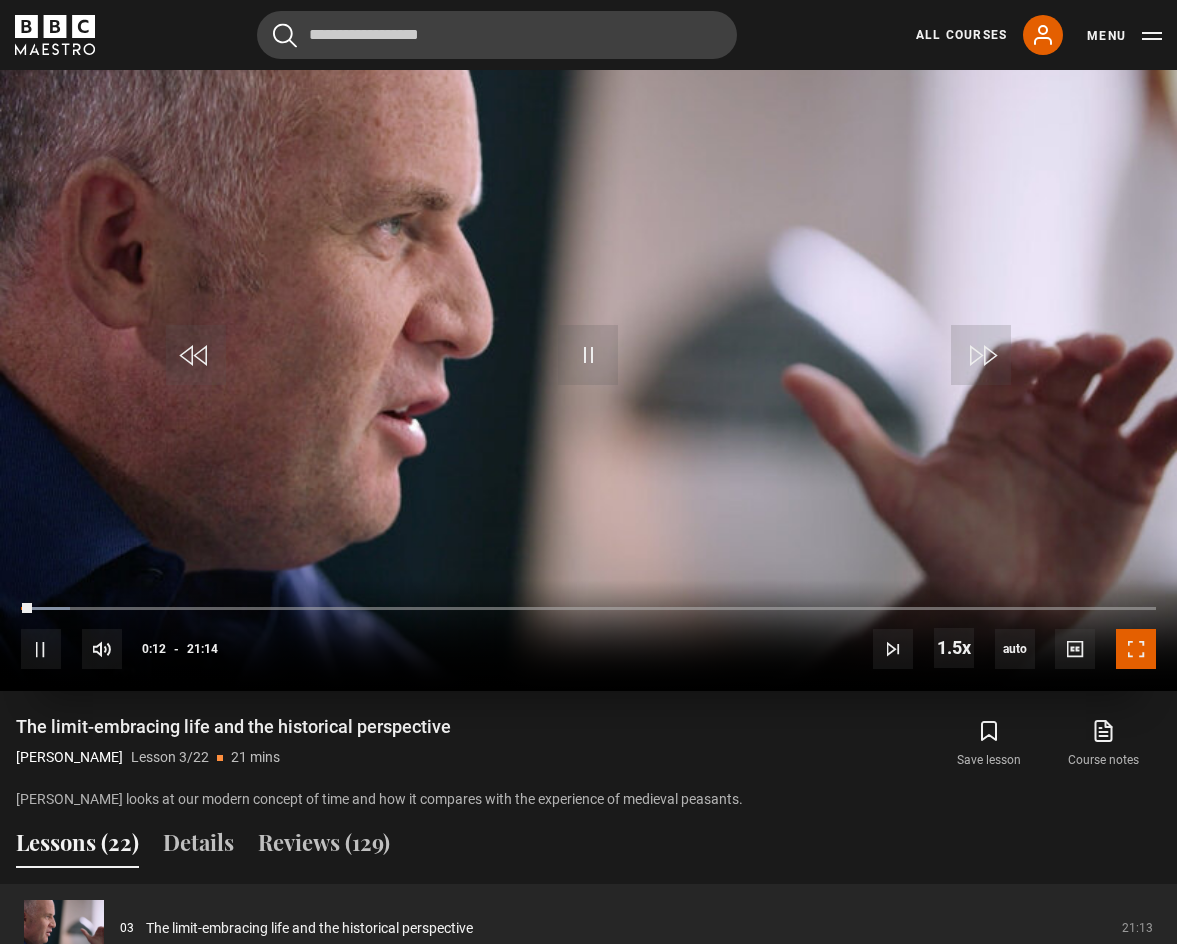 click at bounding box center (1136, 649) 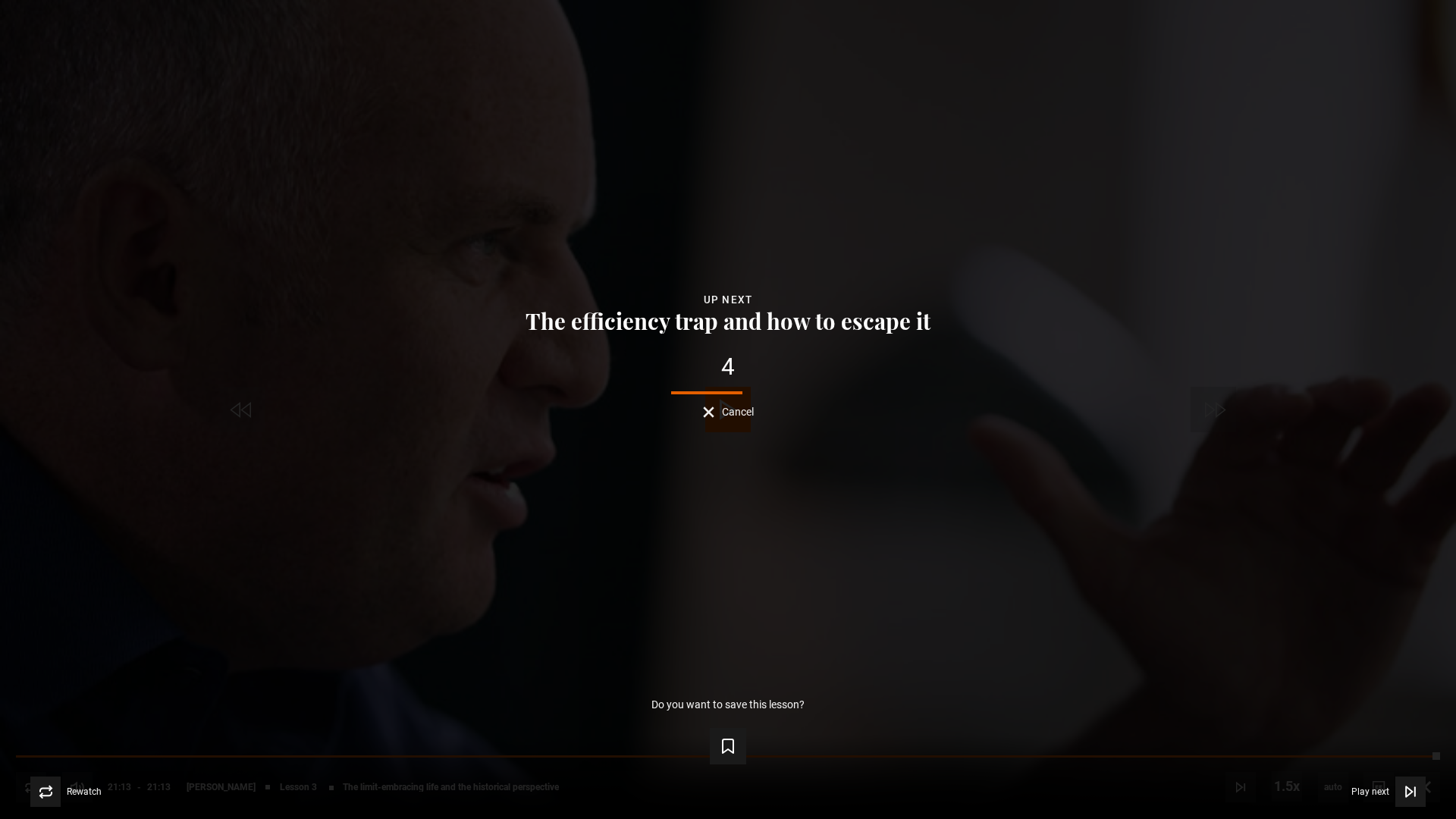 click on "Lesson Completed
Up next
The efficiency trap and how to escape it
4
Cancel
Do you want to save this lesson?
Save lesson
Rewatch
Rewatch
Play next
Play next" at bounding box center [728, 410] 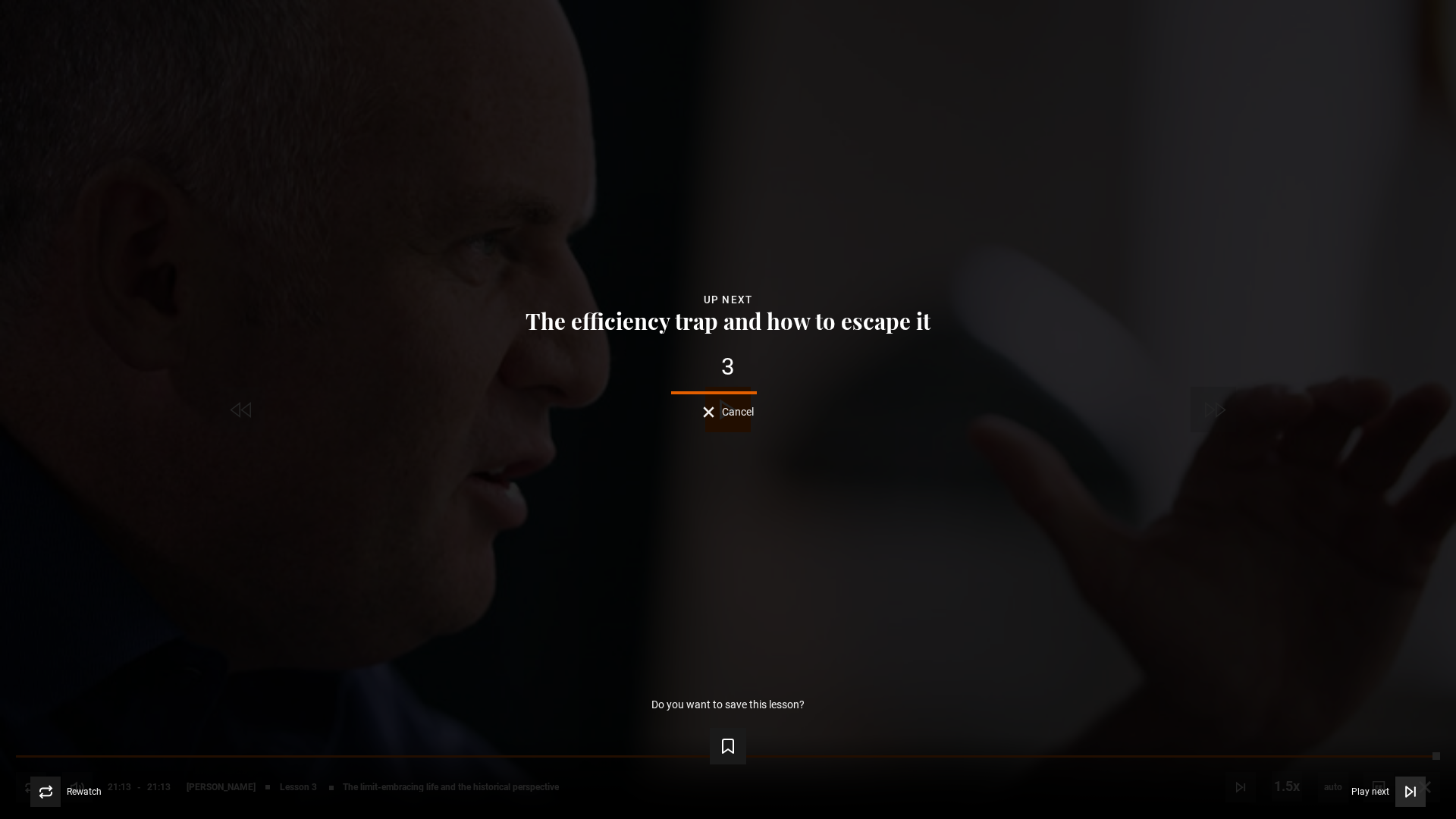 click at bounding box center (1410, 792) 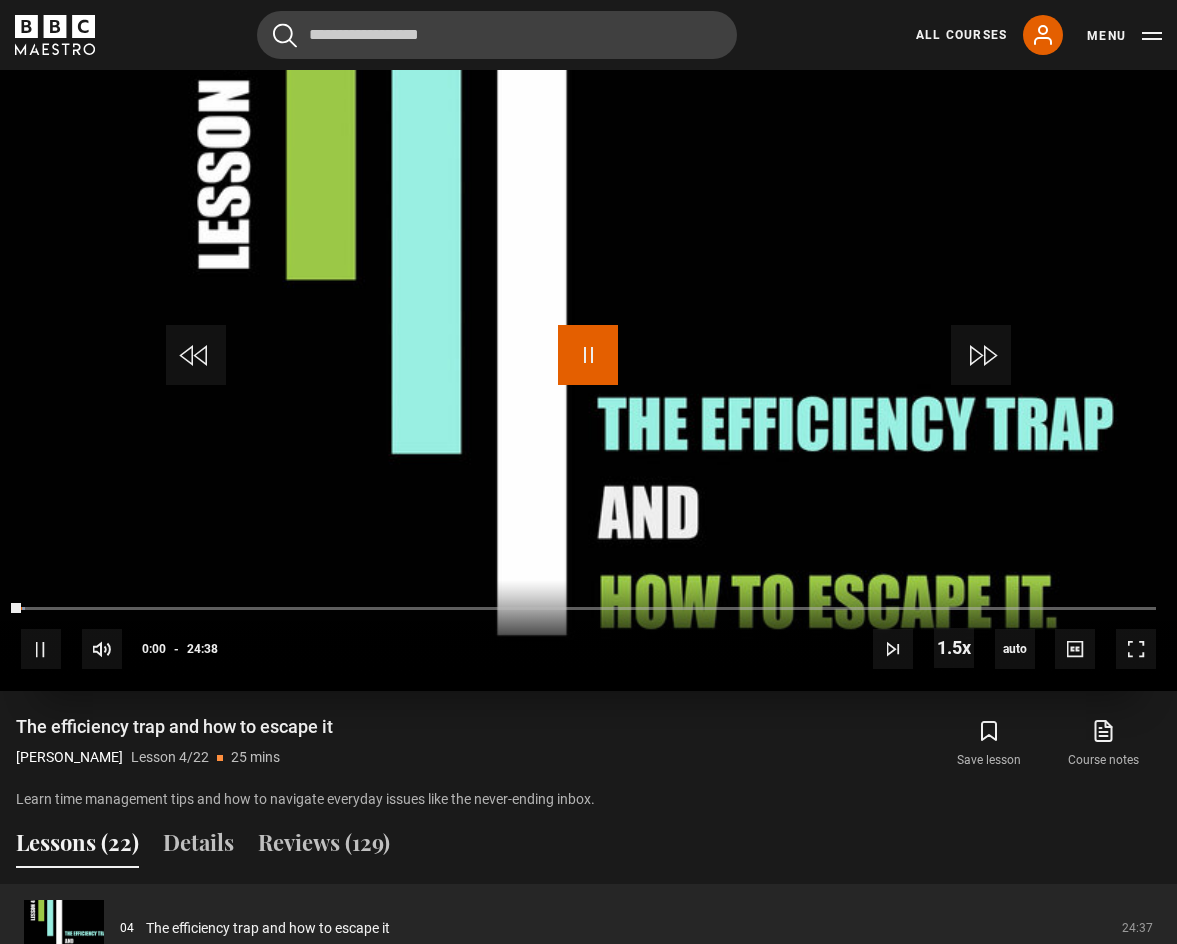 click at bounding box center (588, 355) 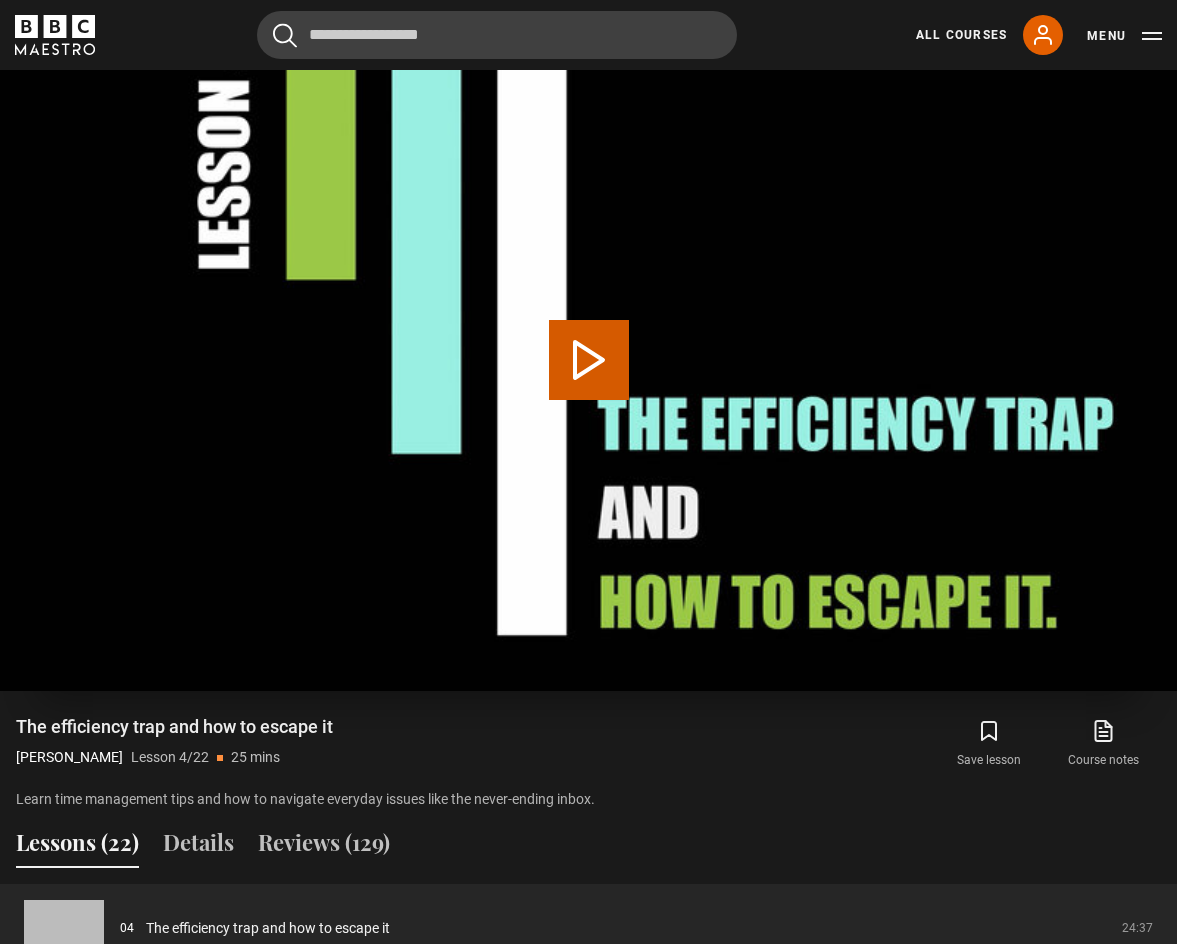 scroll, scrollTop: 954, scrollLeft: 0, axis: vertical 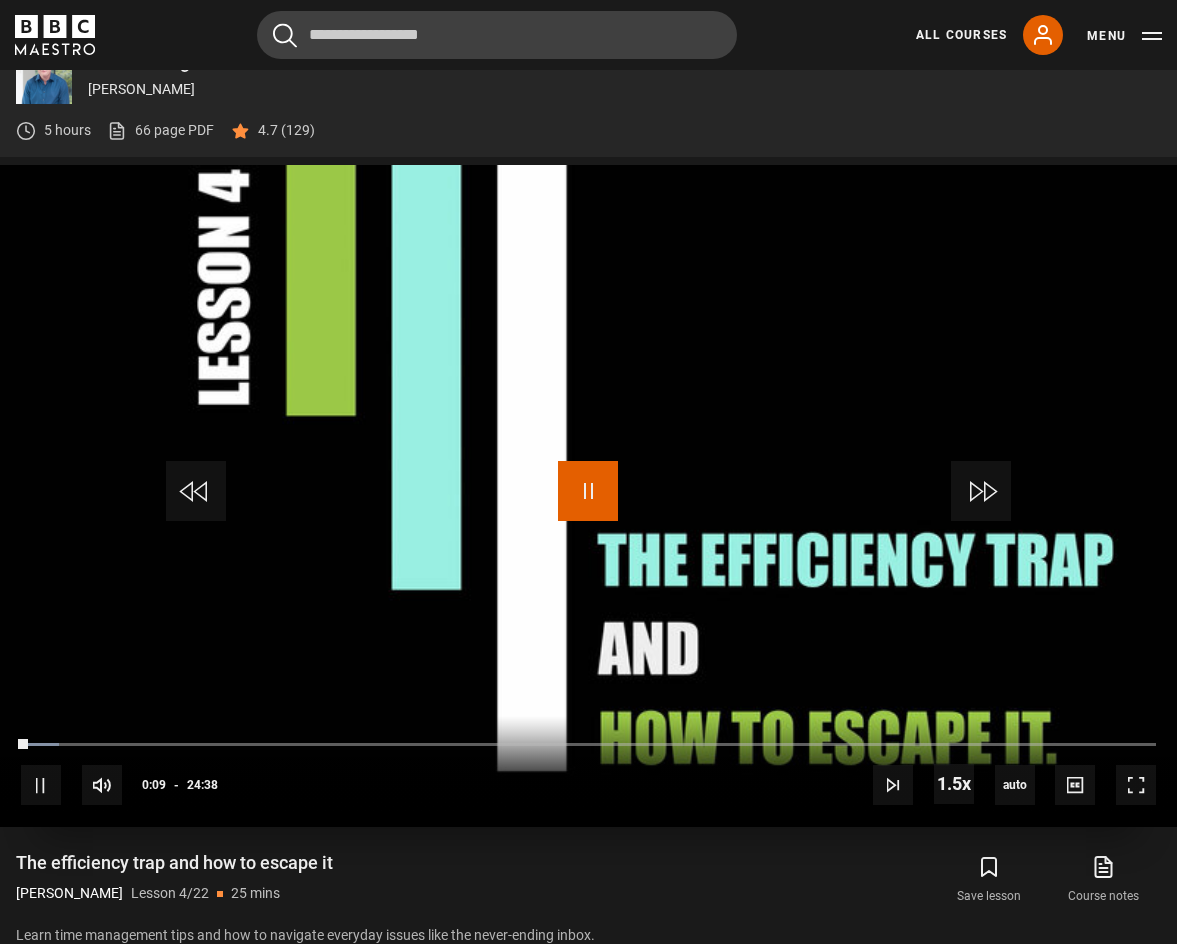 click at bounding box center (588, 491) 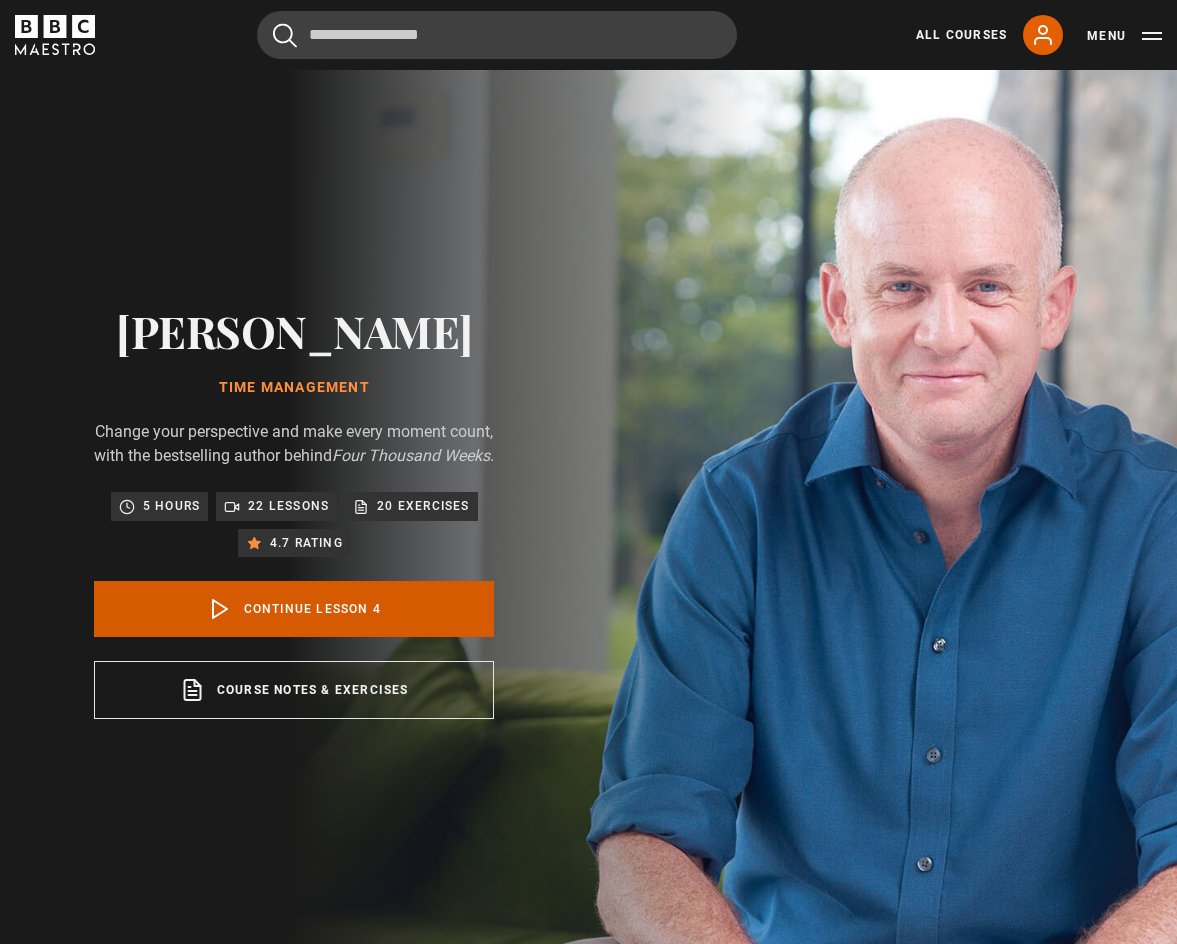 scroll, scrollTop: 0, scrollLeft: 0, axis: both 